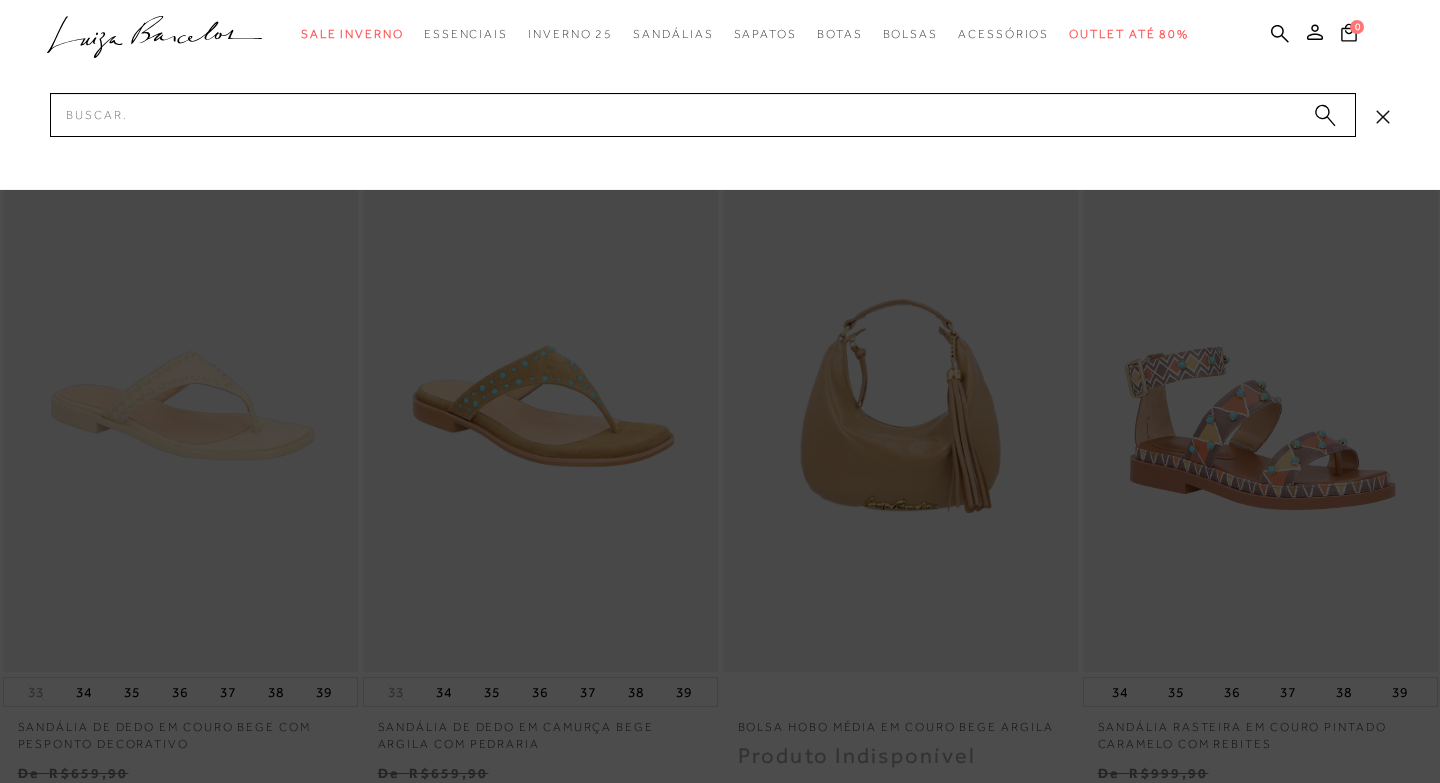 scroll, scrollTop: 0, scrollLeft: 0, axis: both 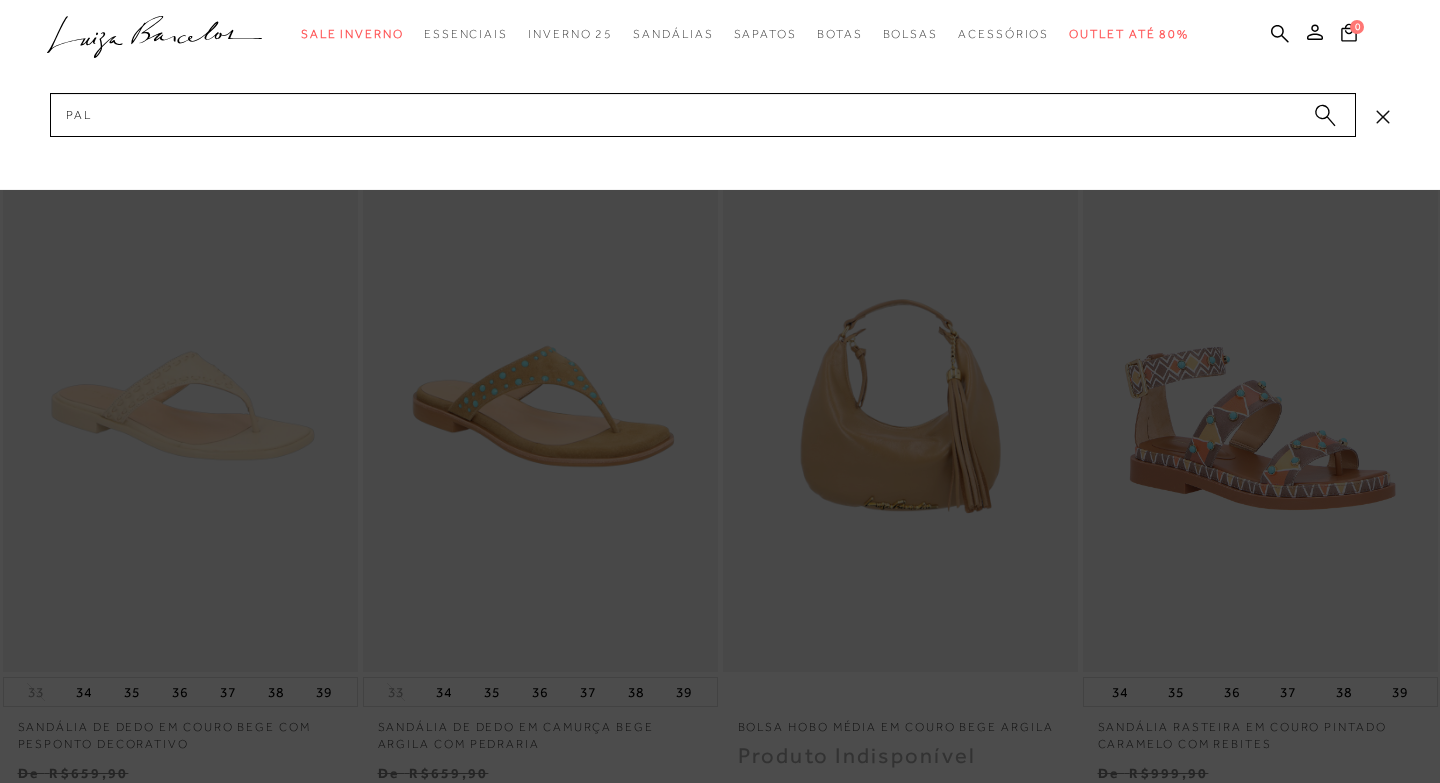 type on "palh" 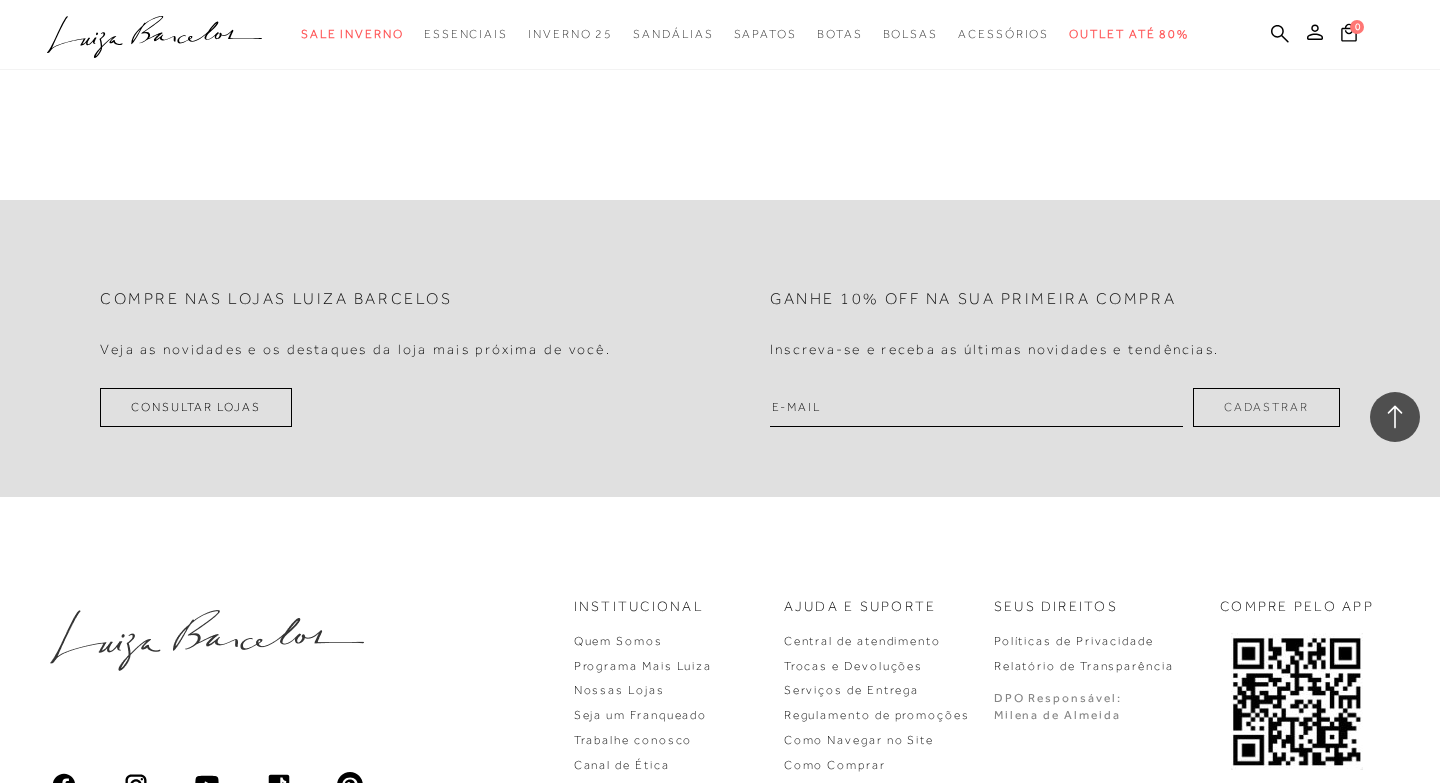 scroll, scrollTop: 2278, scrollLeft: 0, axis: vertical 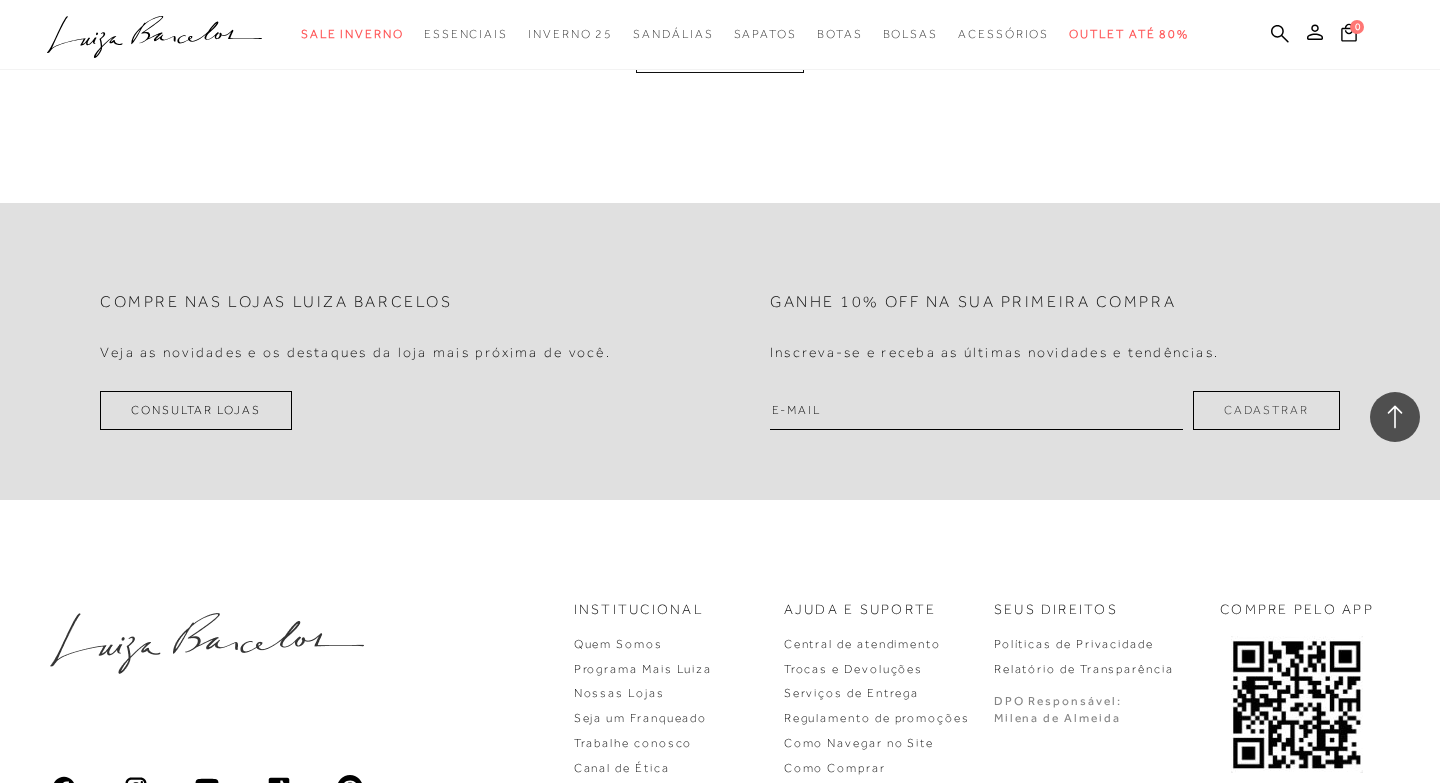 click on "MOSTRAR MAIS" at bounding box center (720, 53) 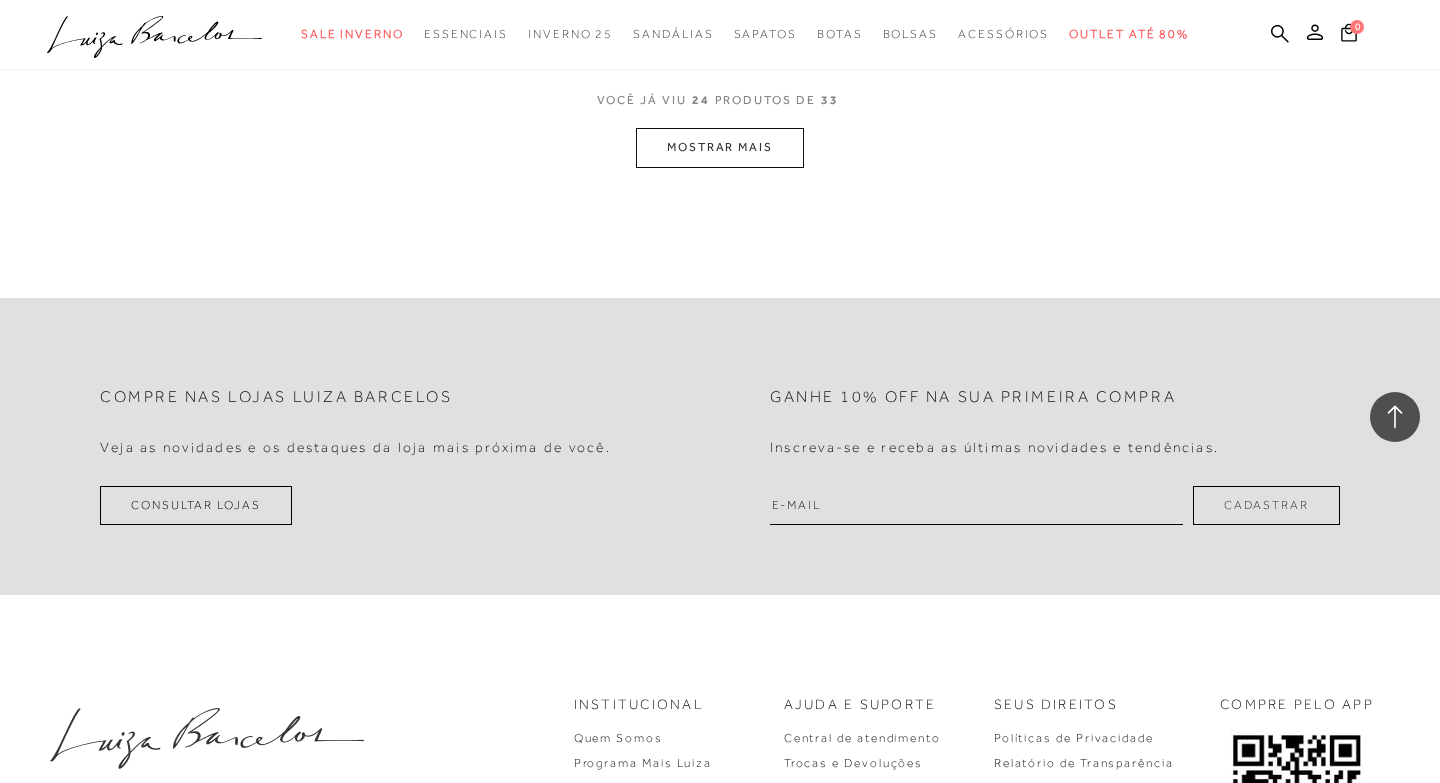scroll, scrollTop: 4221, scrollLeft: 0, axis: vertical 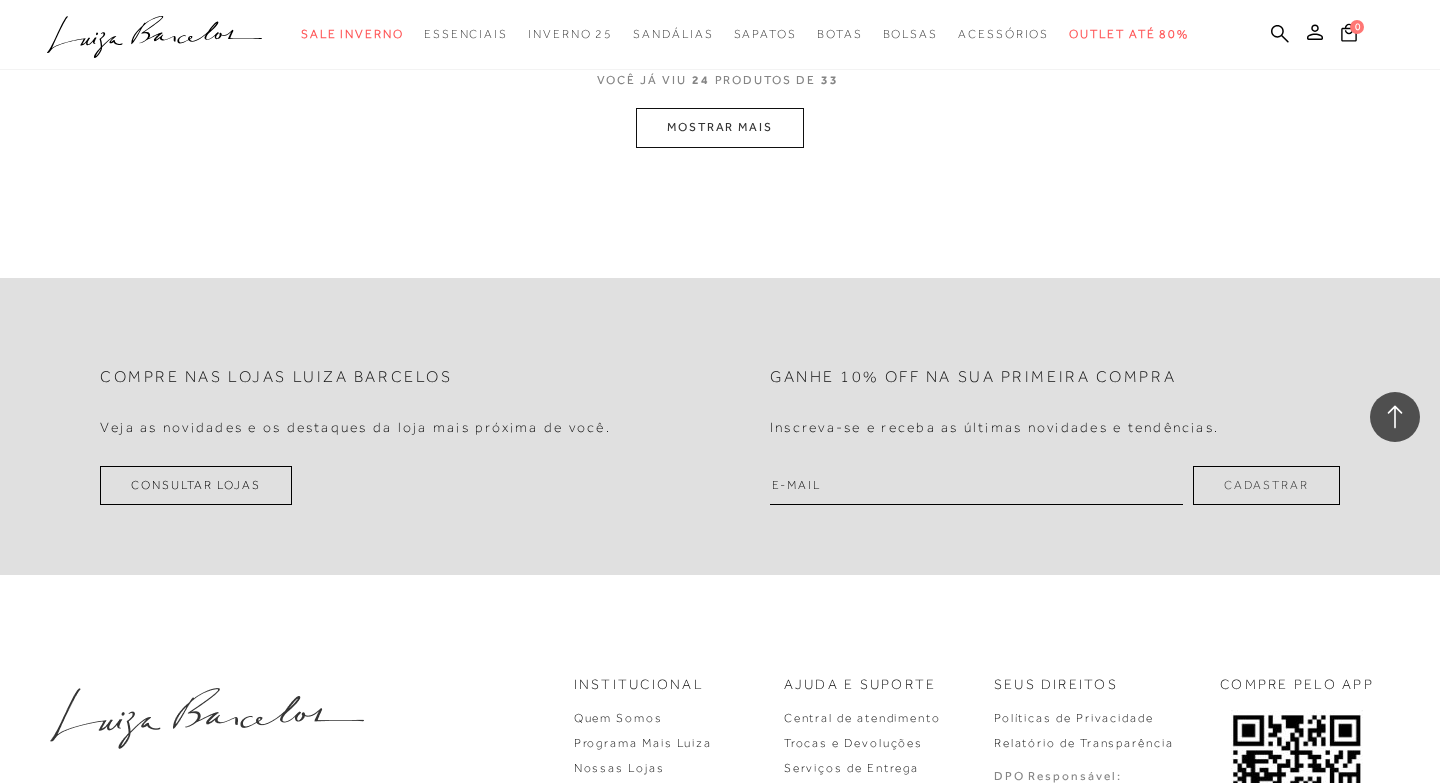 click on "MOSTRAR MAIS" at bounding box center [720, 127] 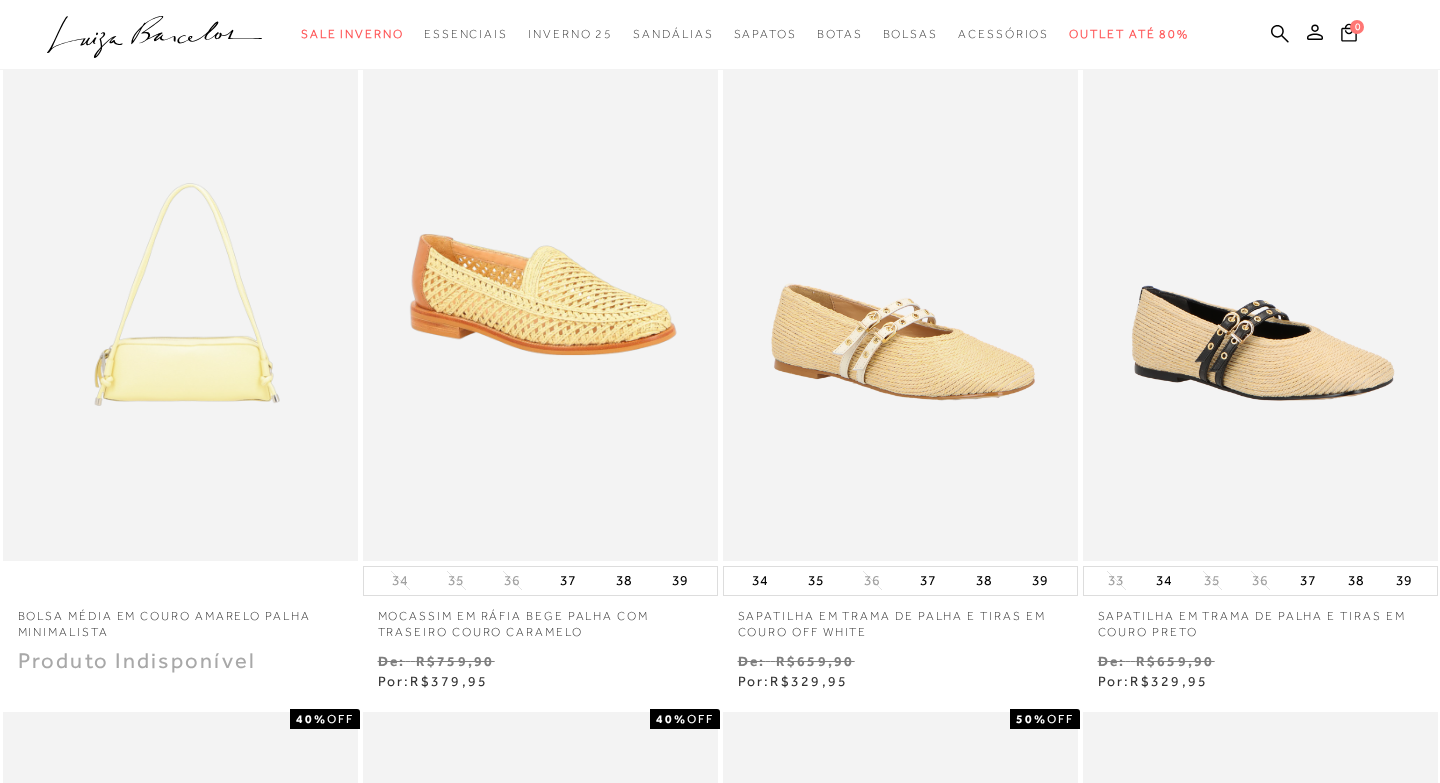 scroll, scrollTop: 834, scrollLeft: 0, axis: vertical 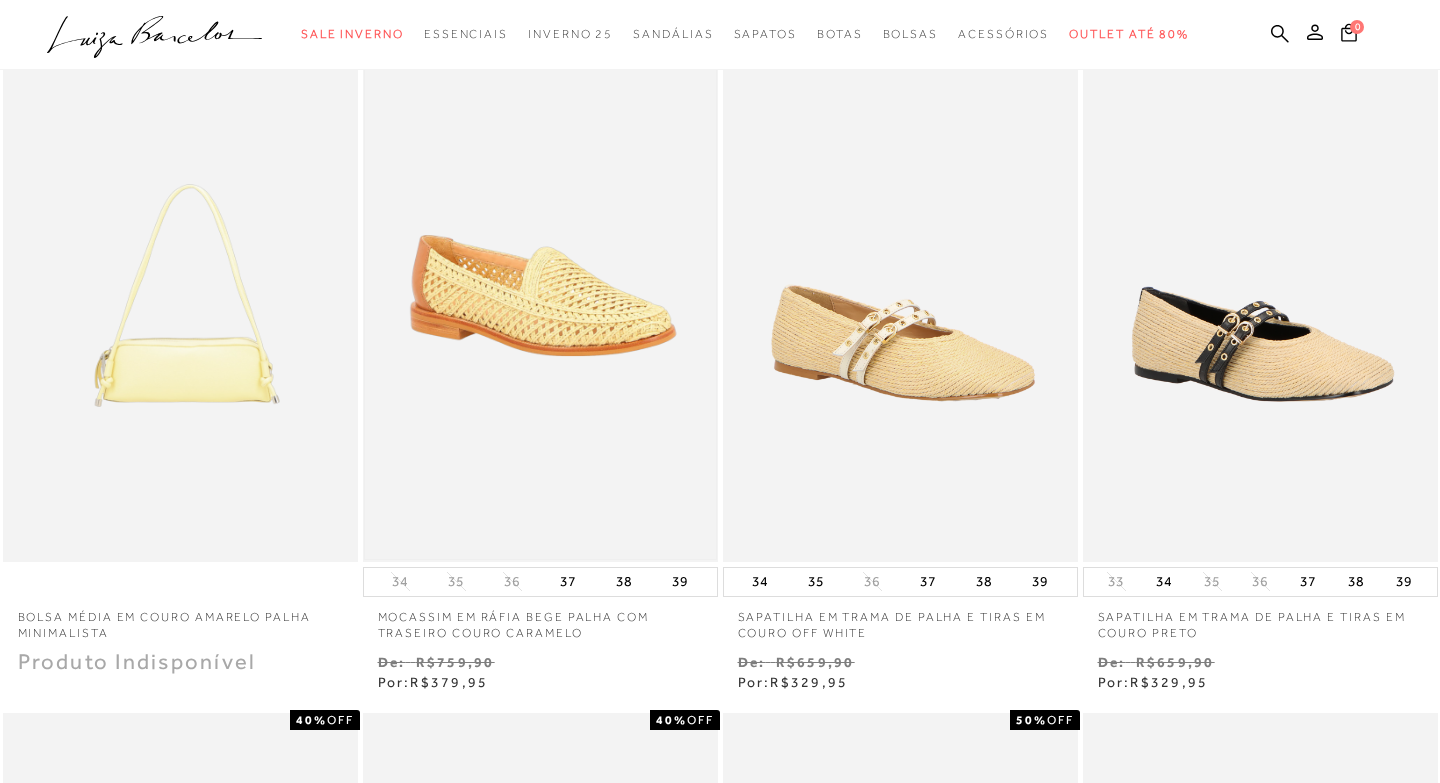 click at bounding box center (540, 295) 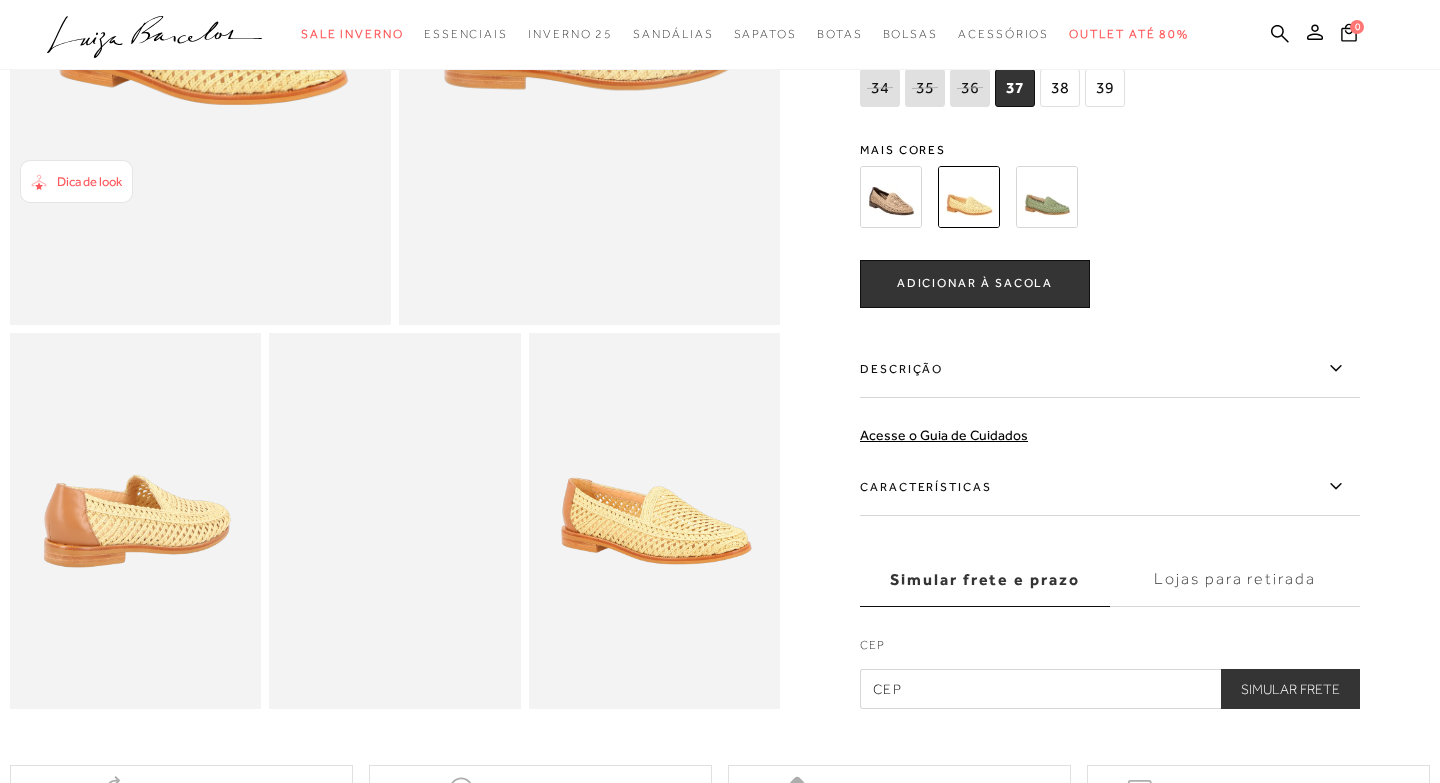 scroll, scrollTop: 393, scrollLeft: 0, axis: vertical 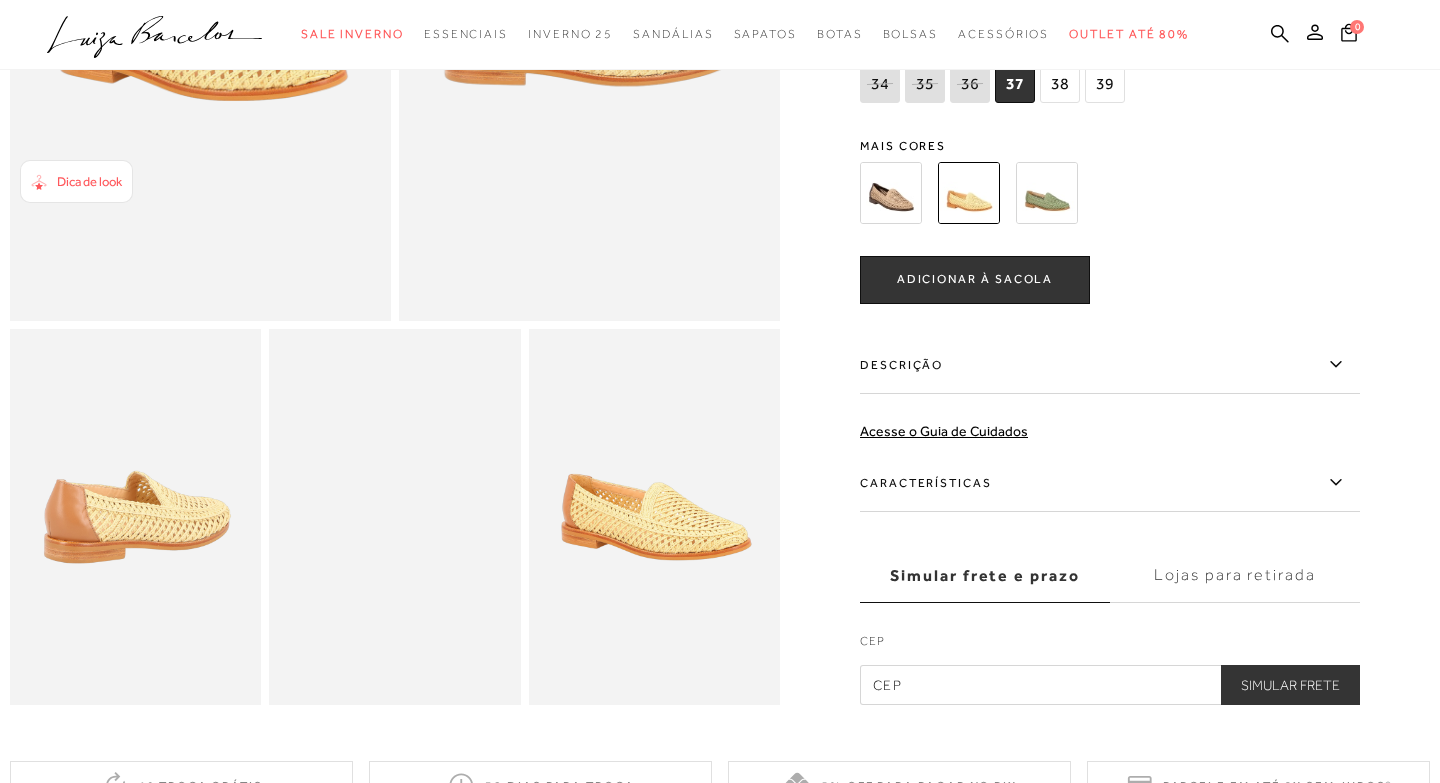click at bounding box center (135, 517) 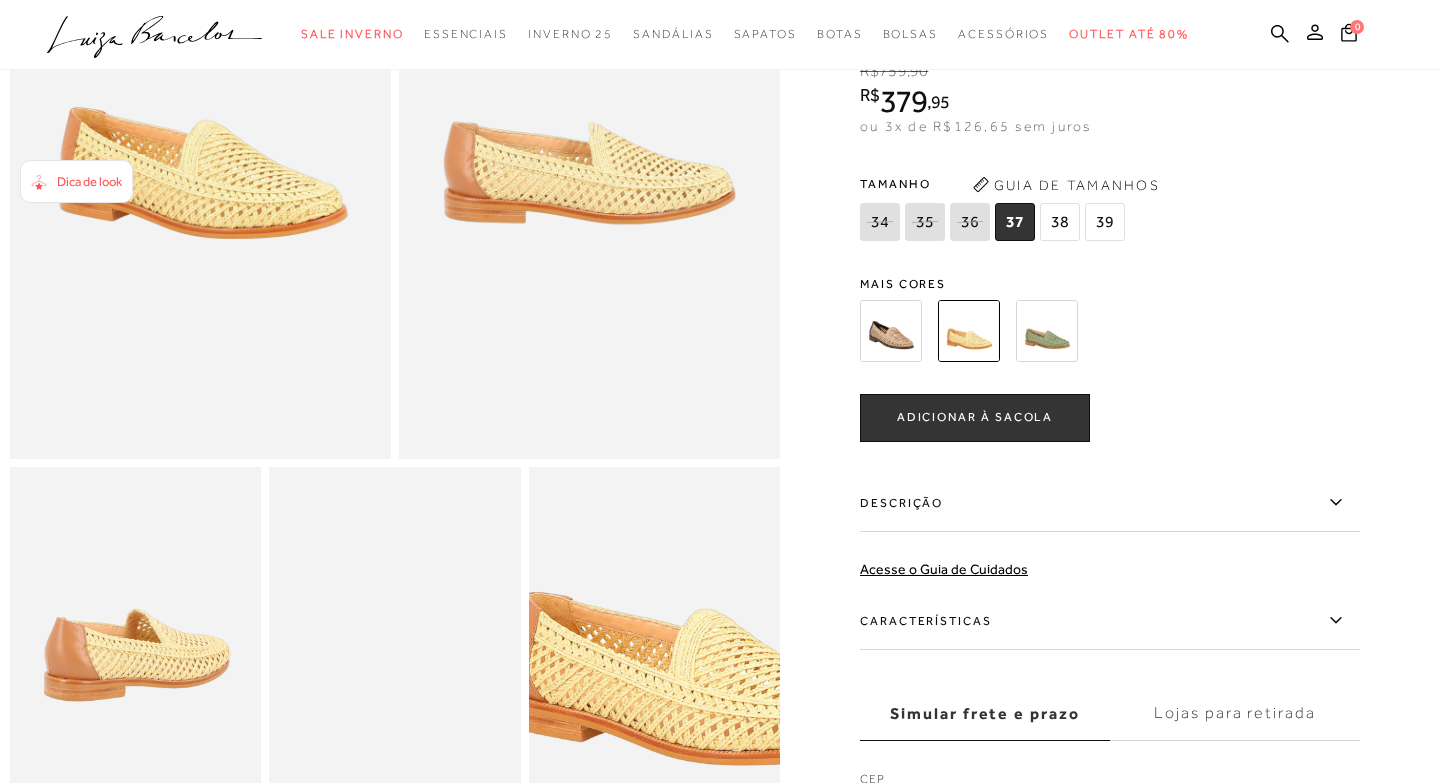 scroll, scrollTop: 47, scrollLeft: 0, axis: vertical 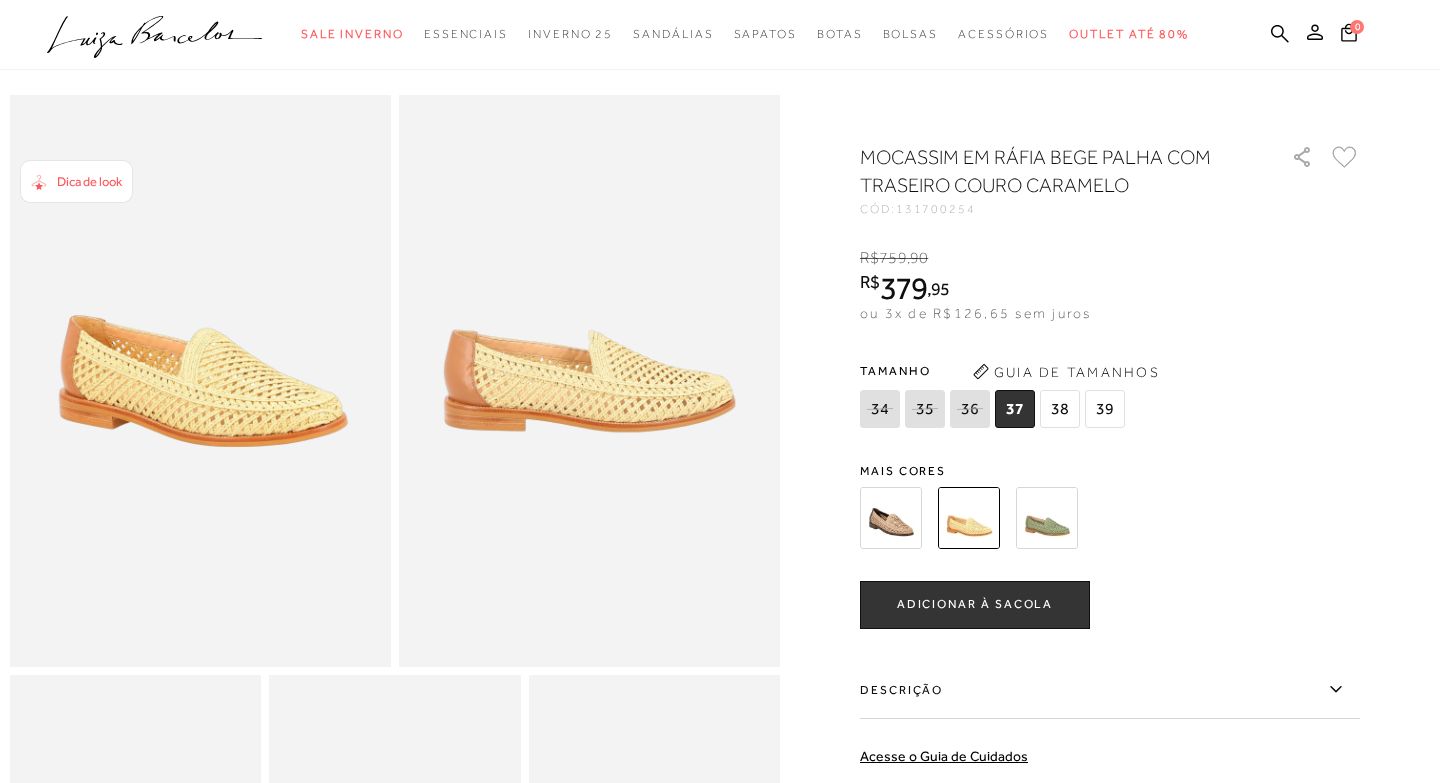 click at bounding box center [200, 381] 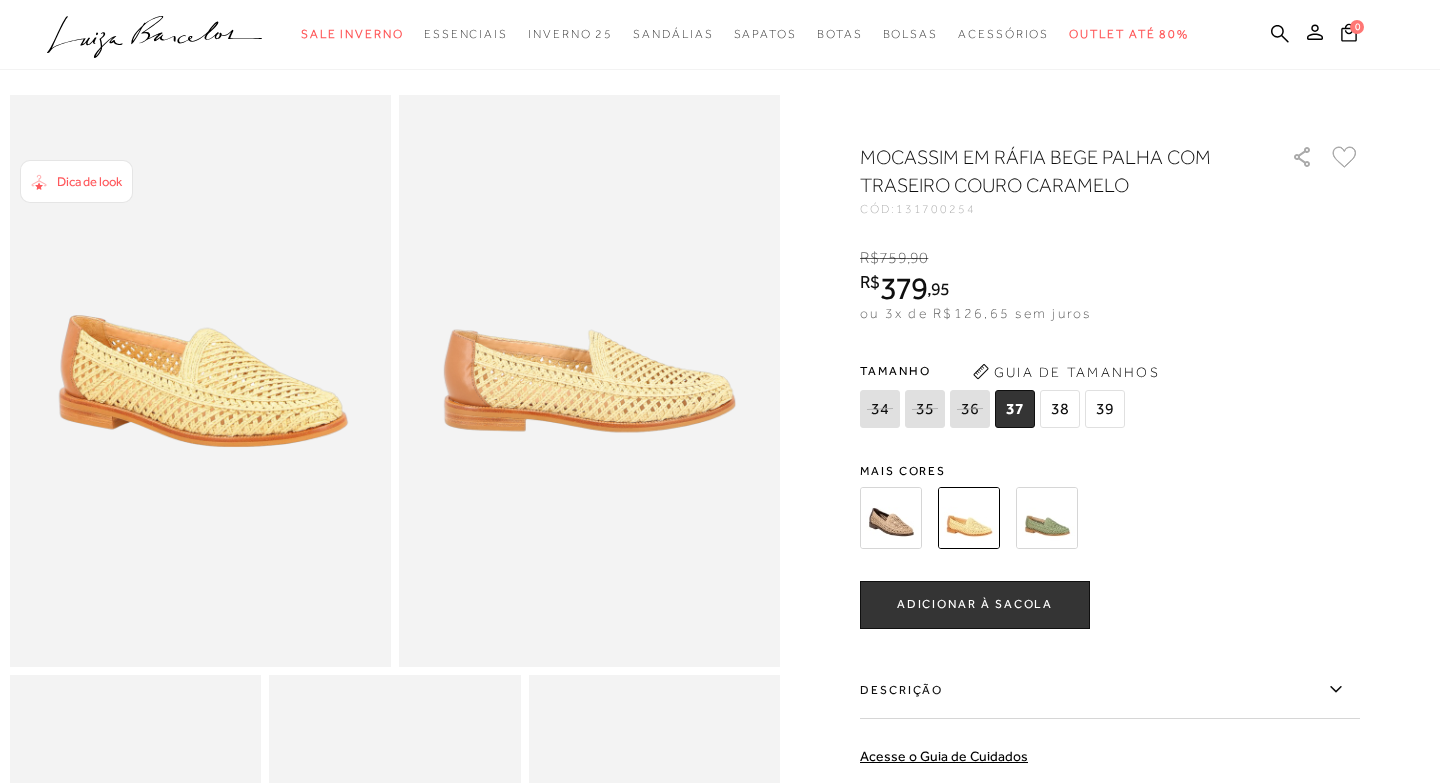 click at bounding box center (200, 381) 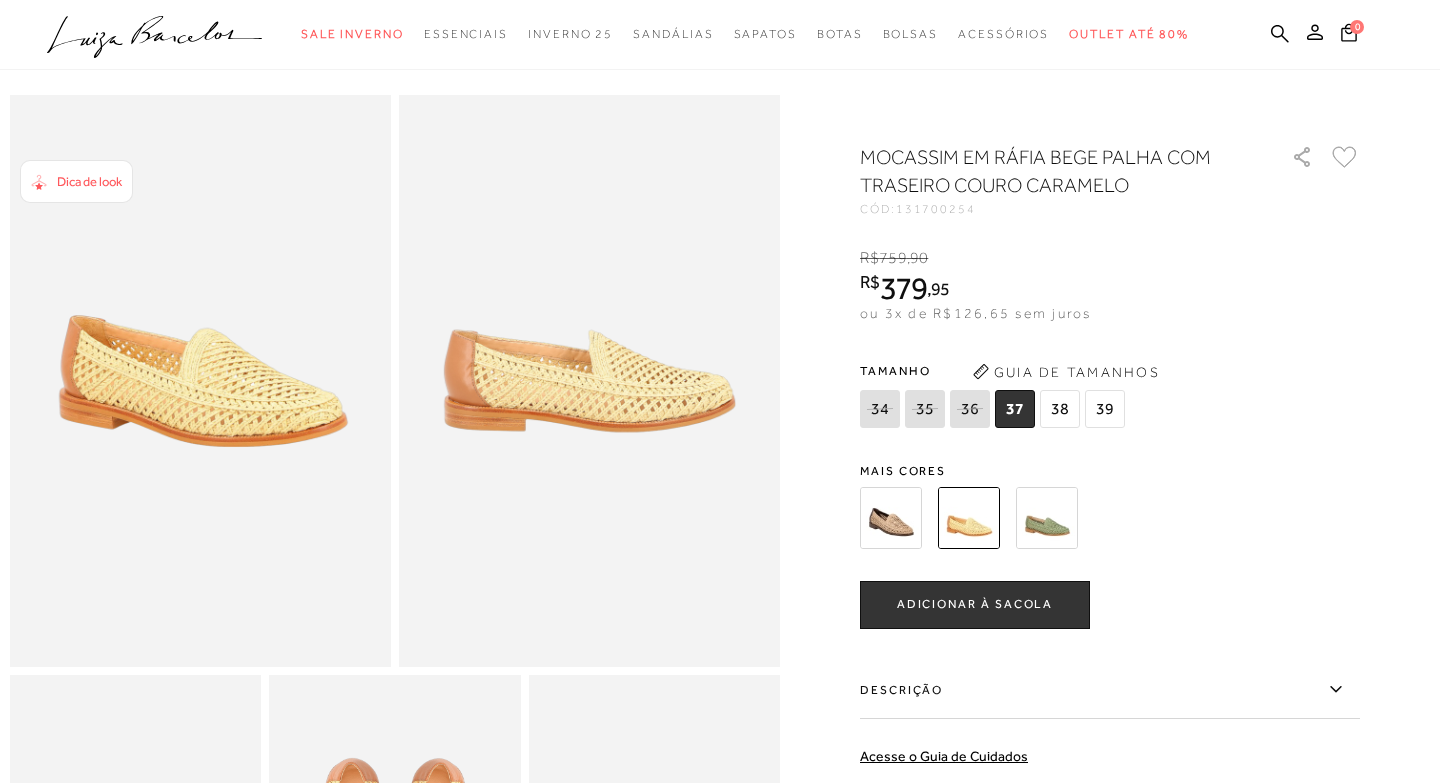 click at bounding box center (1047, 518) 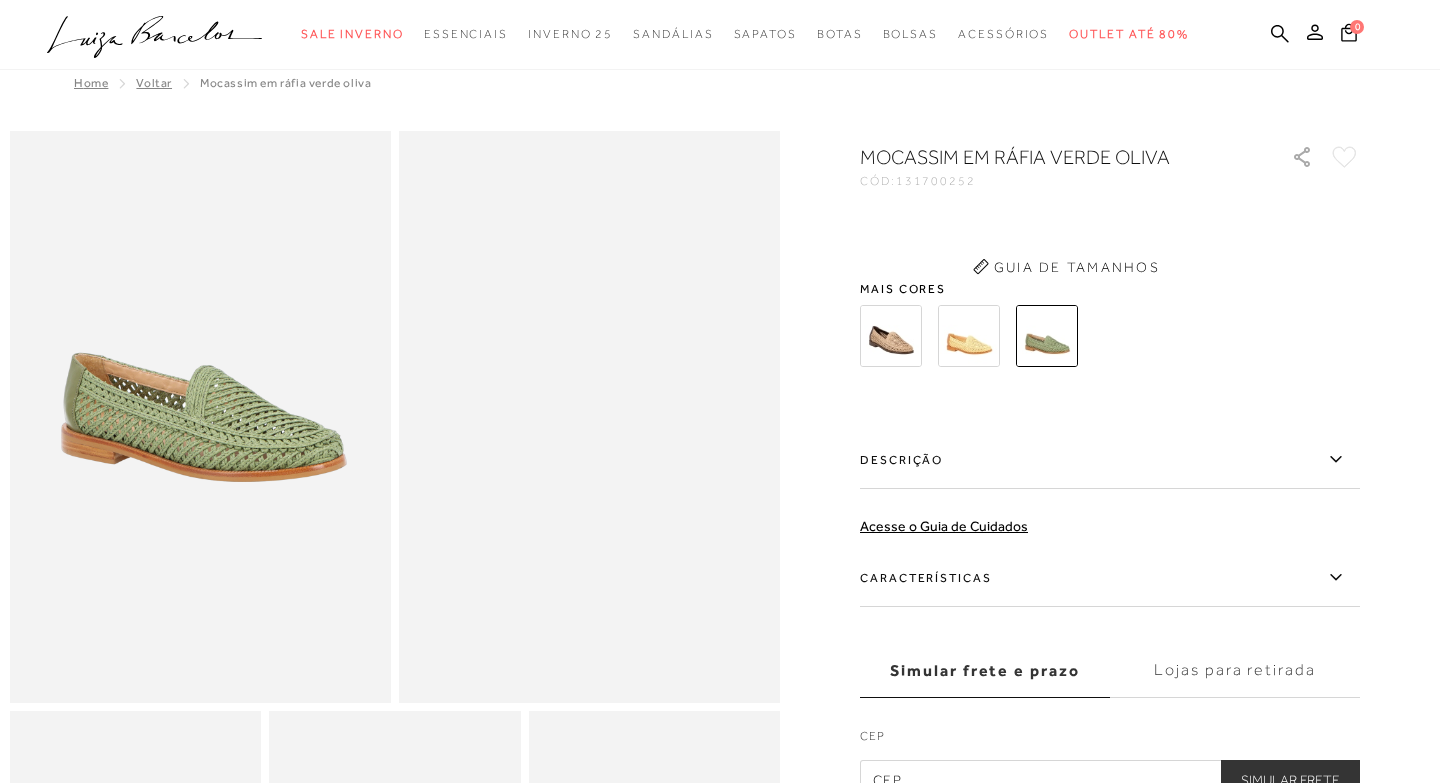 scroll, scrollTop: 0, scrollLeft: 0, axis: both 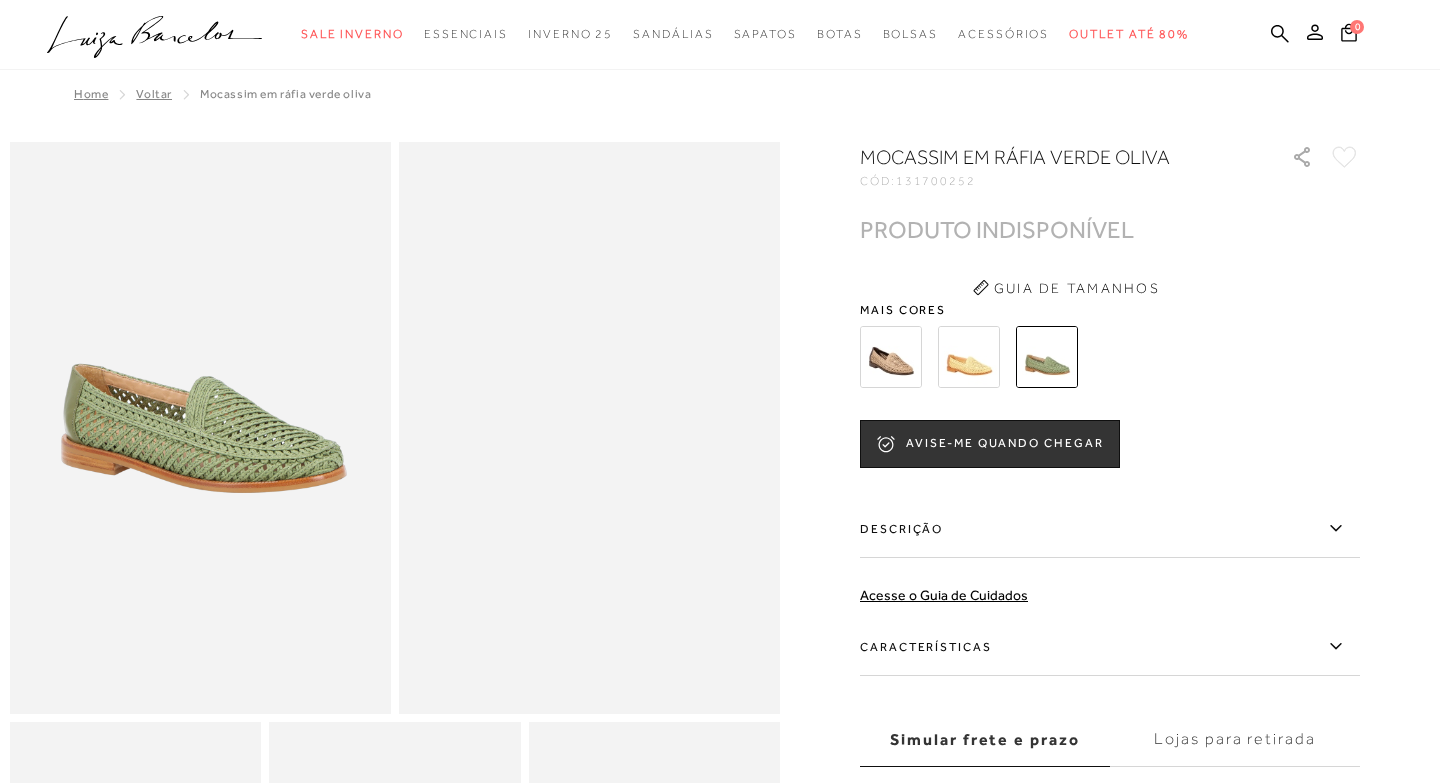 click at bounding box center (891, 357) 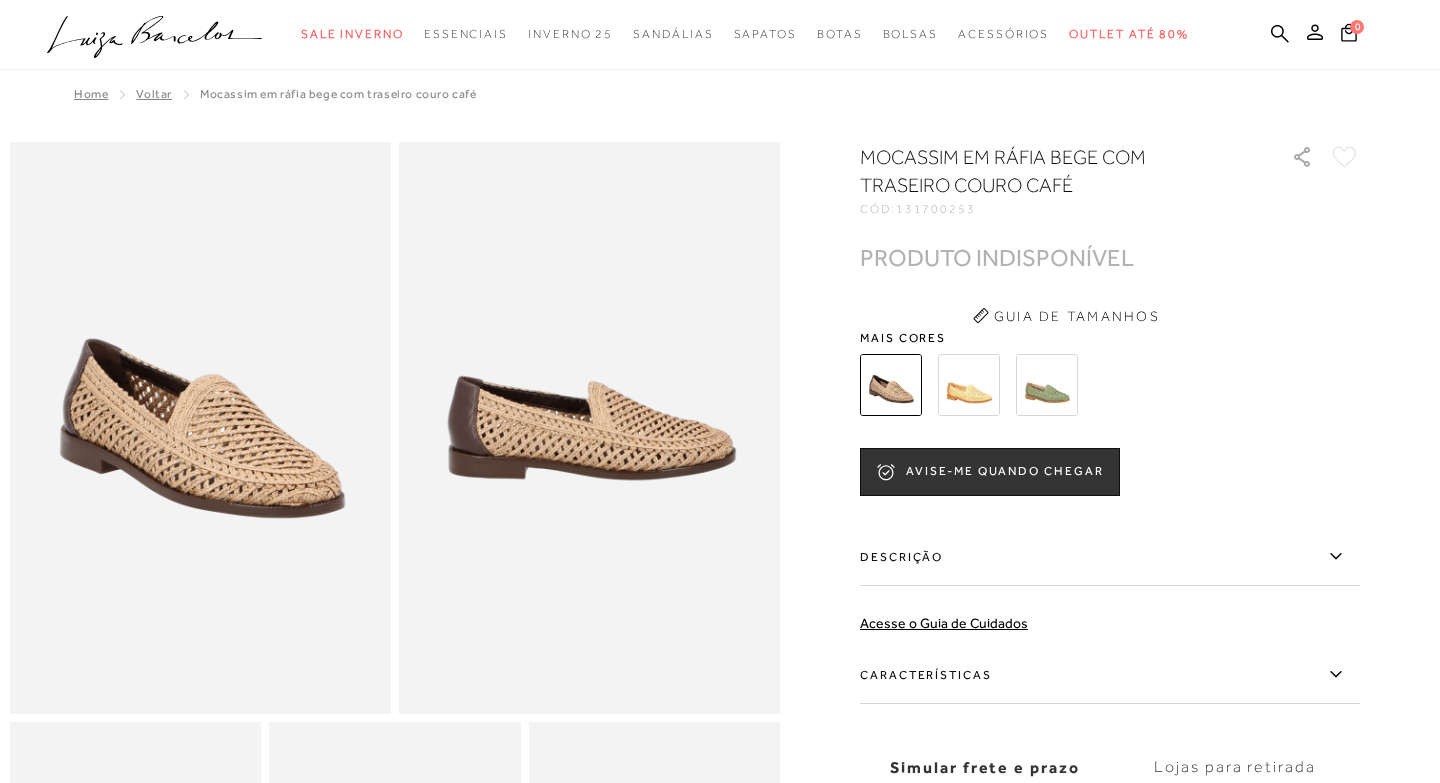 click at bounding box center (969, 385) 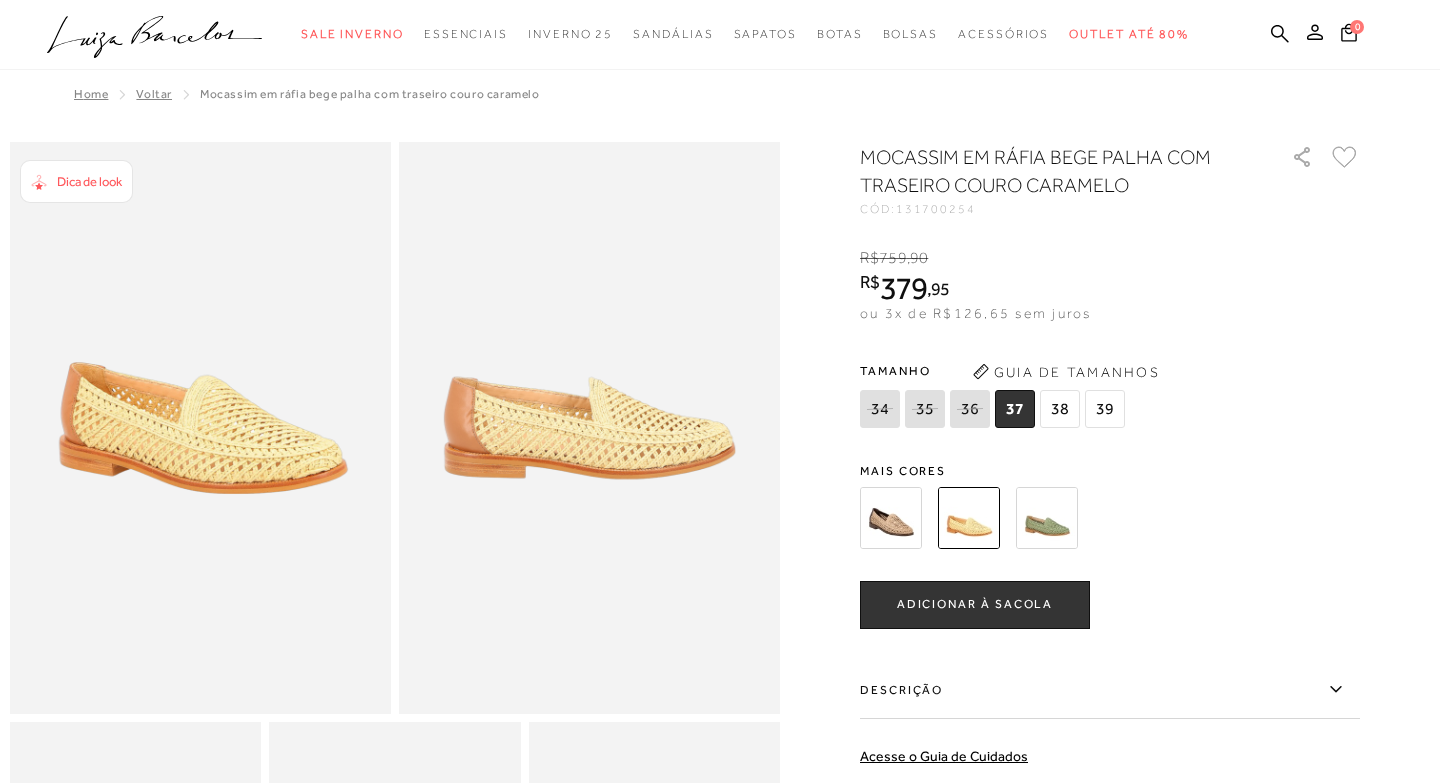 click on "ADICIONAR À SACOLA" at bounding box center (975, 604) 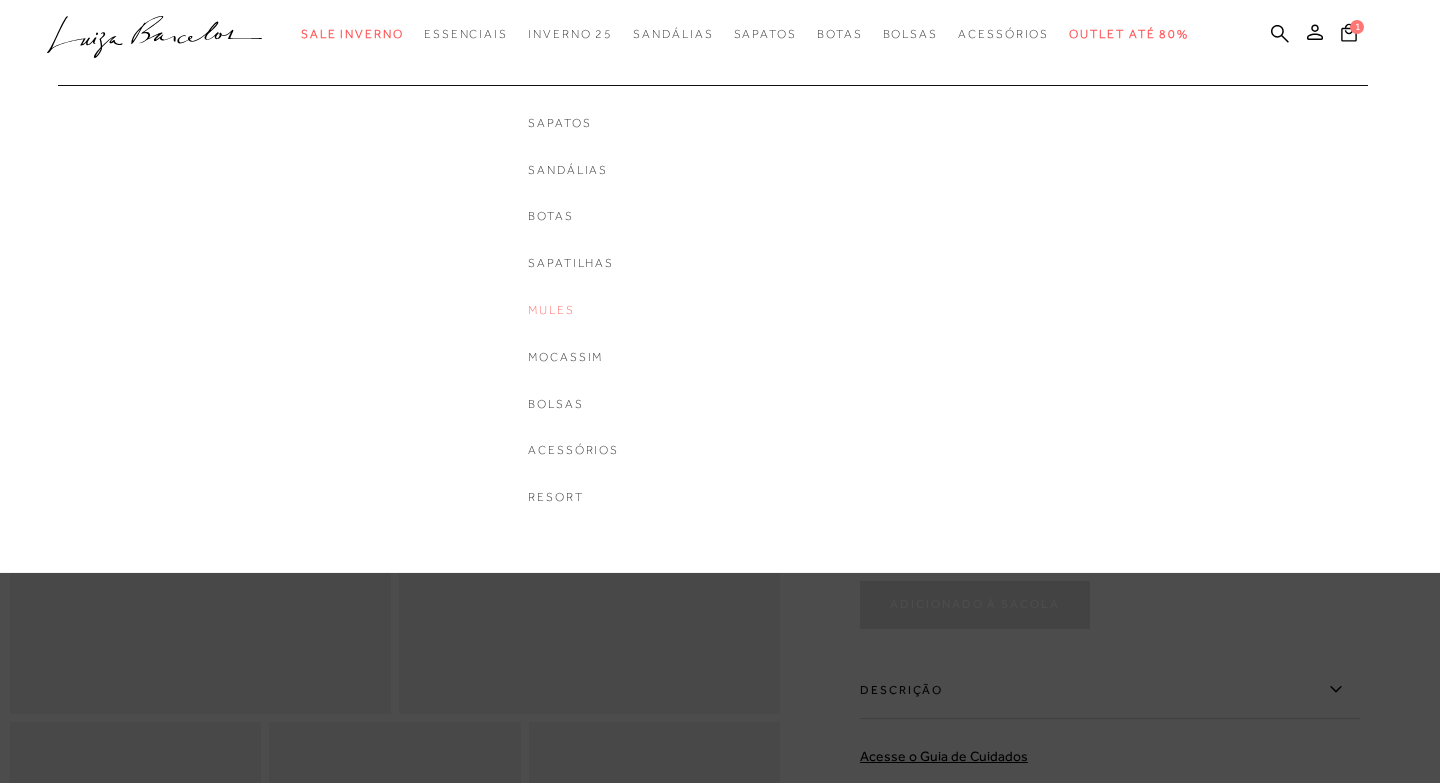 click on "Mules" at bounding box center [573, 310] 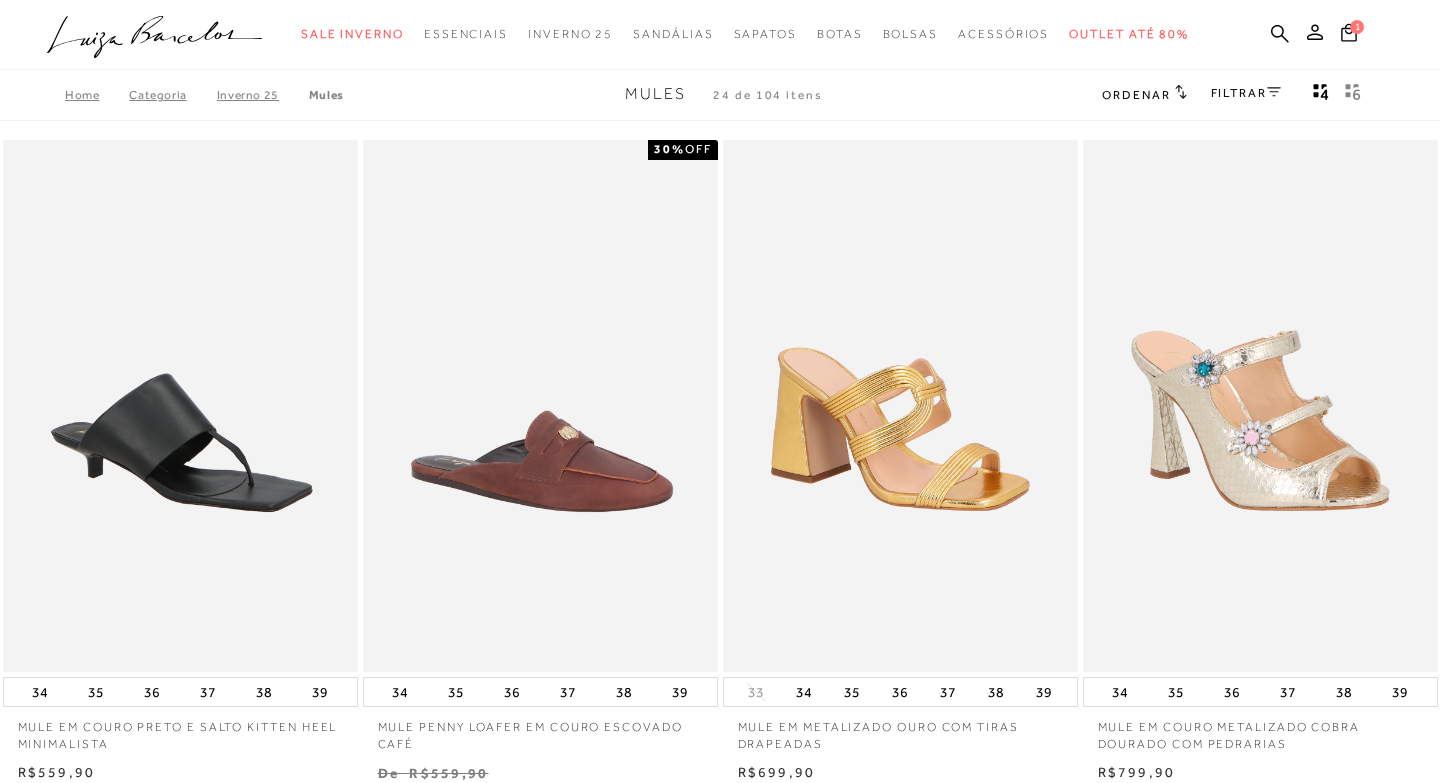 scroll, scrollTop: 0, scrollLeft: 0, axis: both 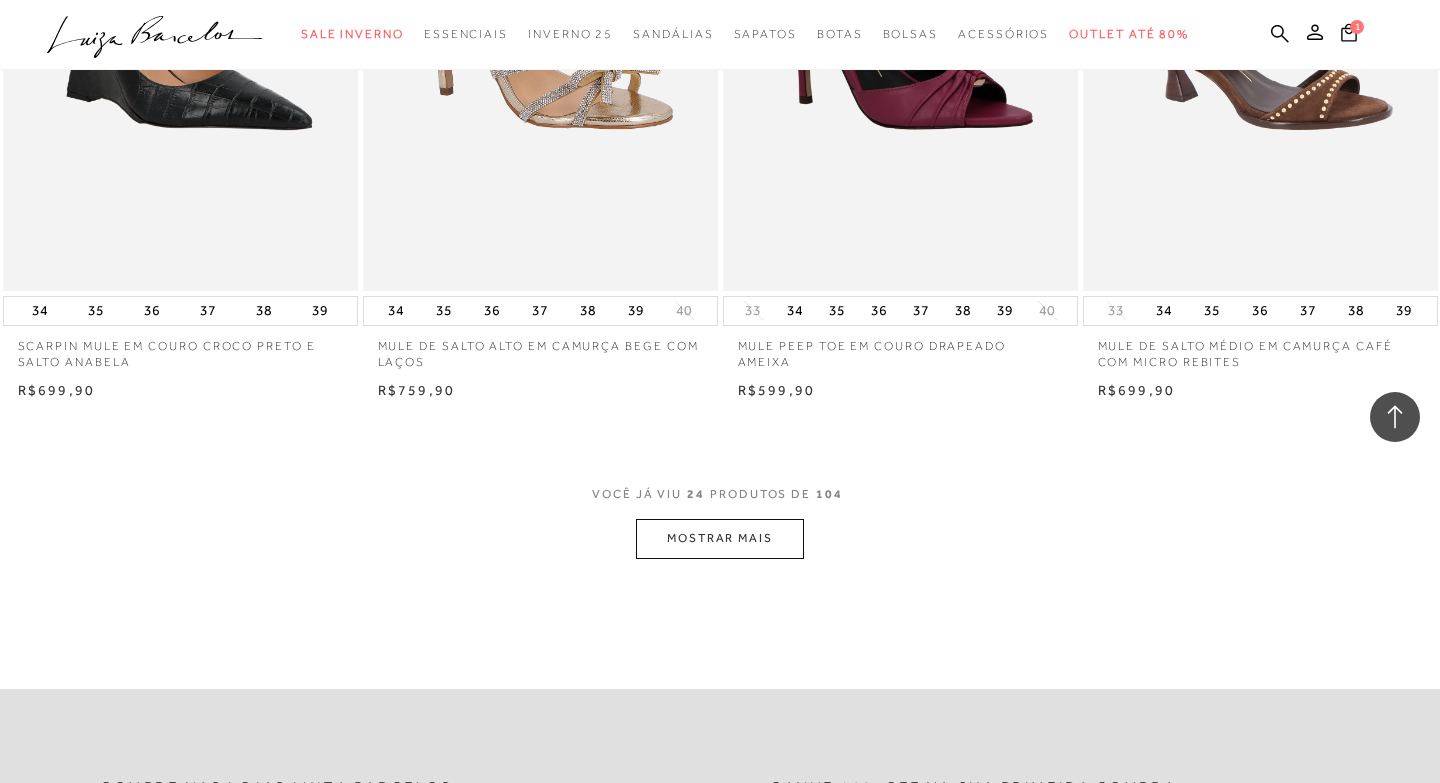 click on "MOSTRAR MAIS" at bounding box center [720, 538] 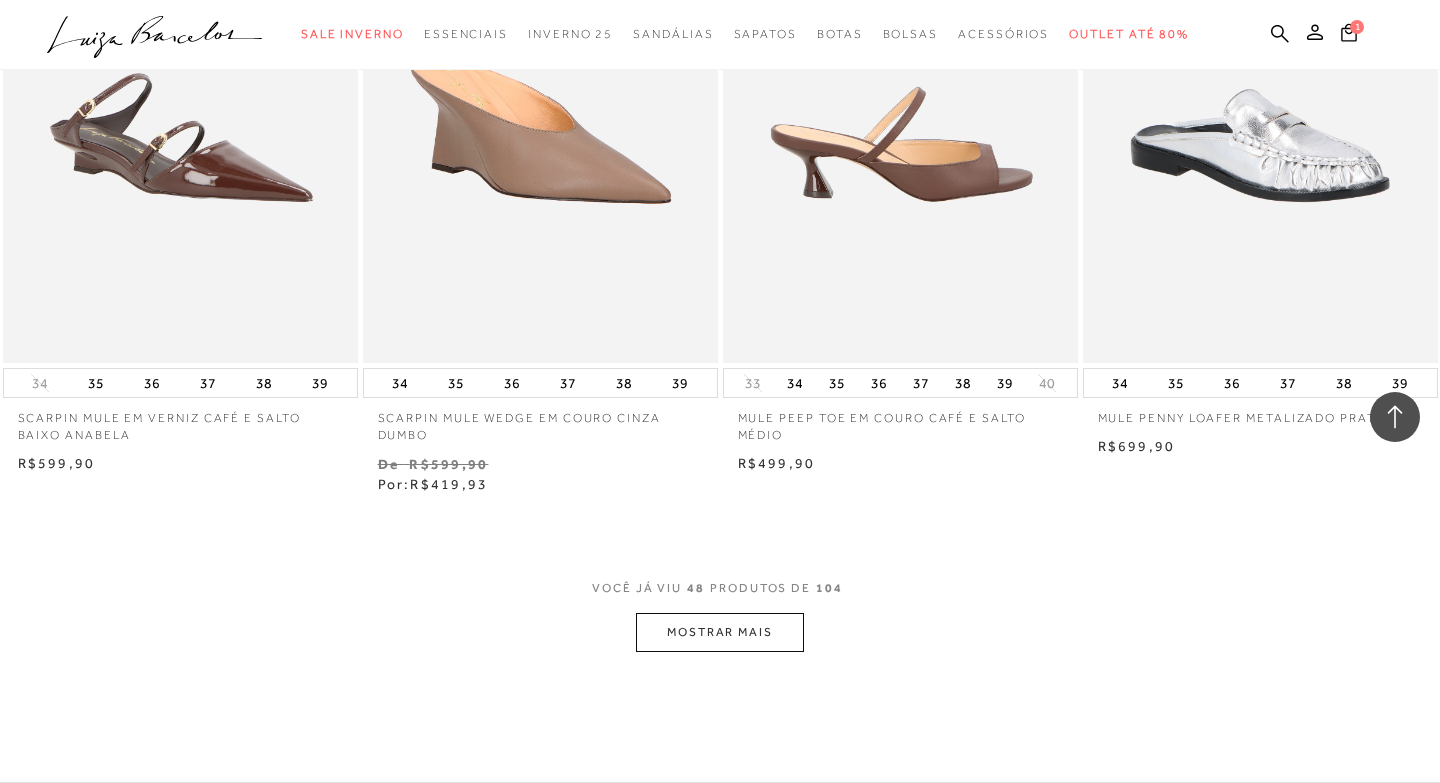 scroll, scrollTop: 7717, scrollLeft: 0, axis: vertical 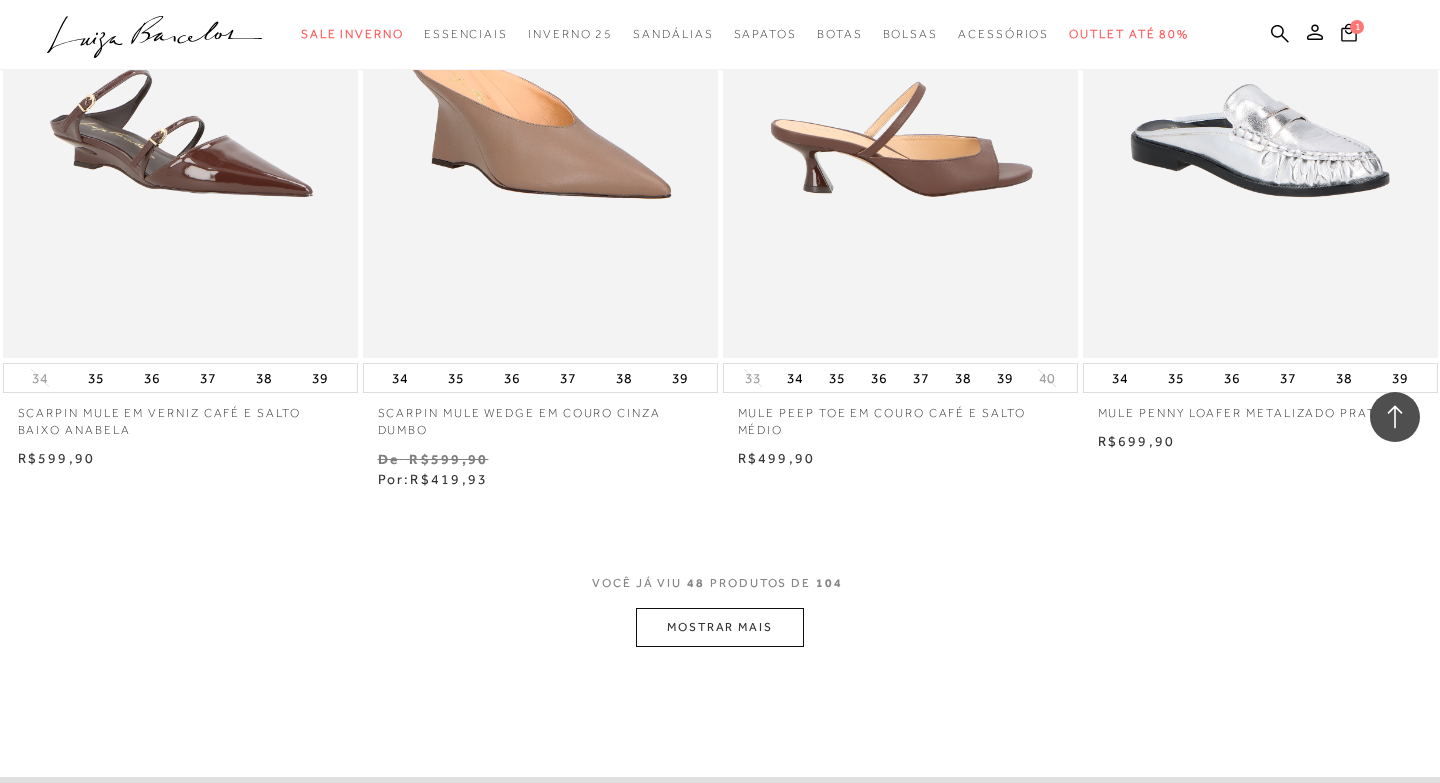 click on "MOSTRAR MAIS" at bounding box center [720, 627] 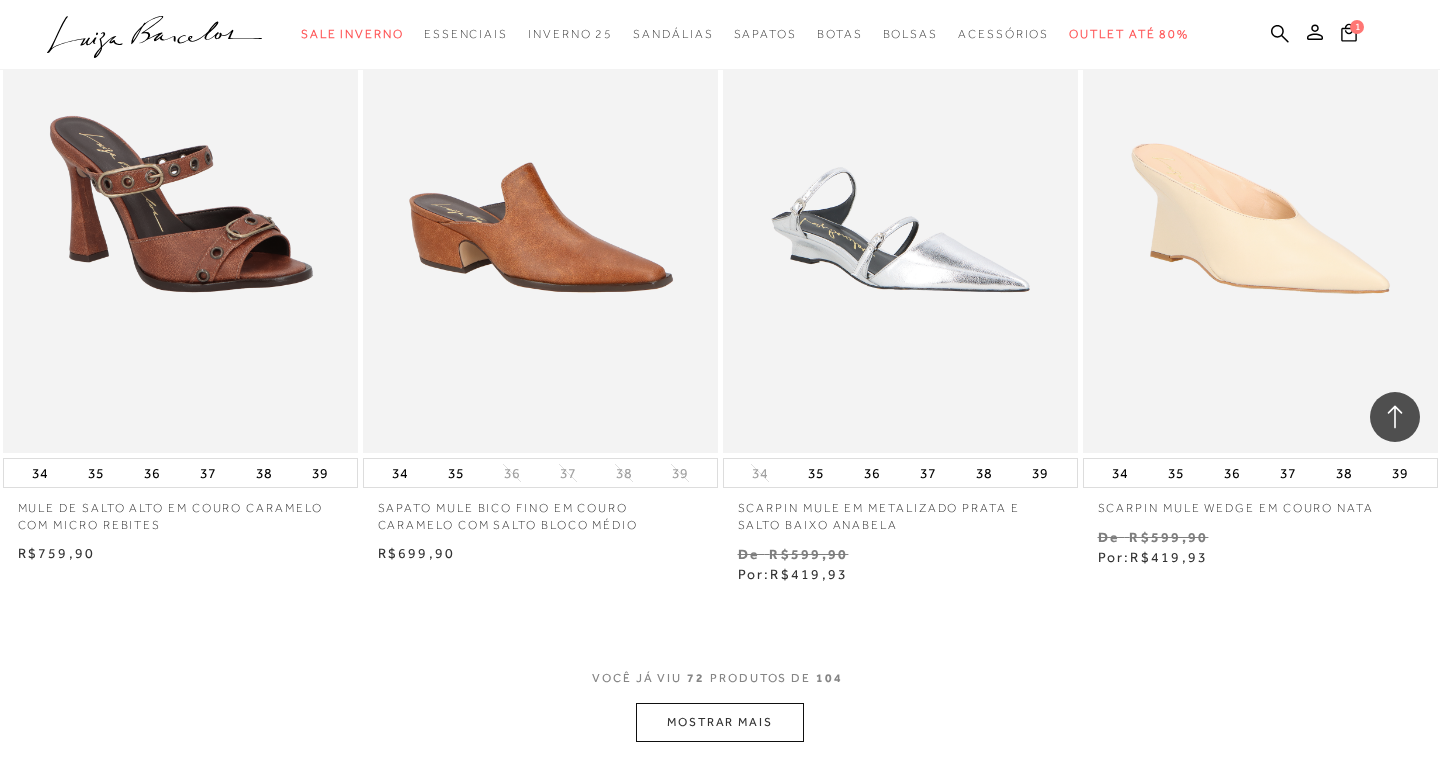 scroll, scrollTop: 11704, scrollLeft: 0, axis: vertical 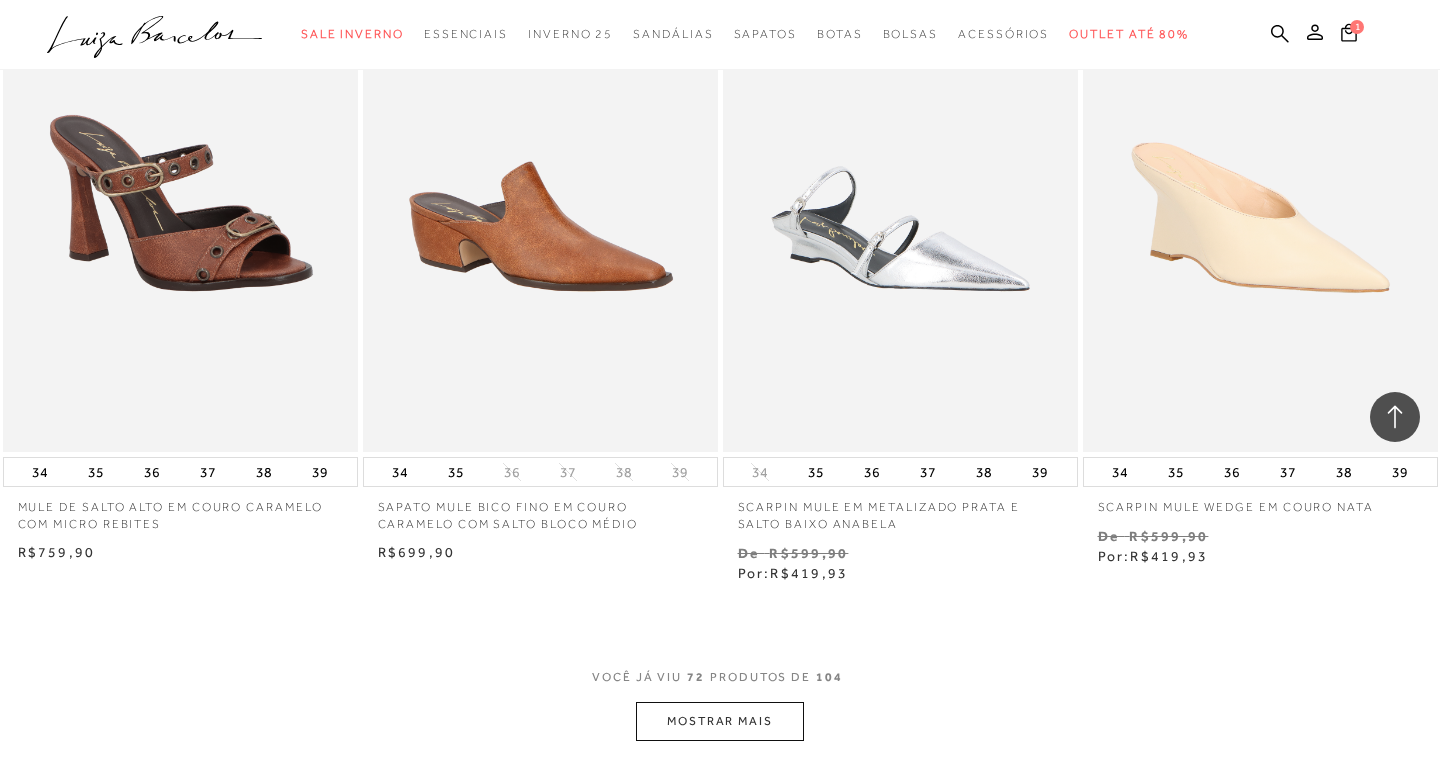 click on "MOSTRAR MAIS" at bounding box center [720, 721] 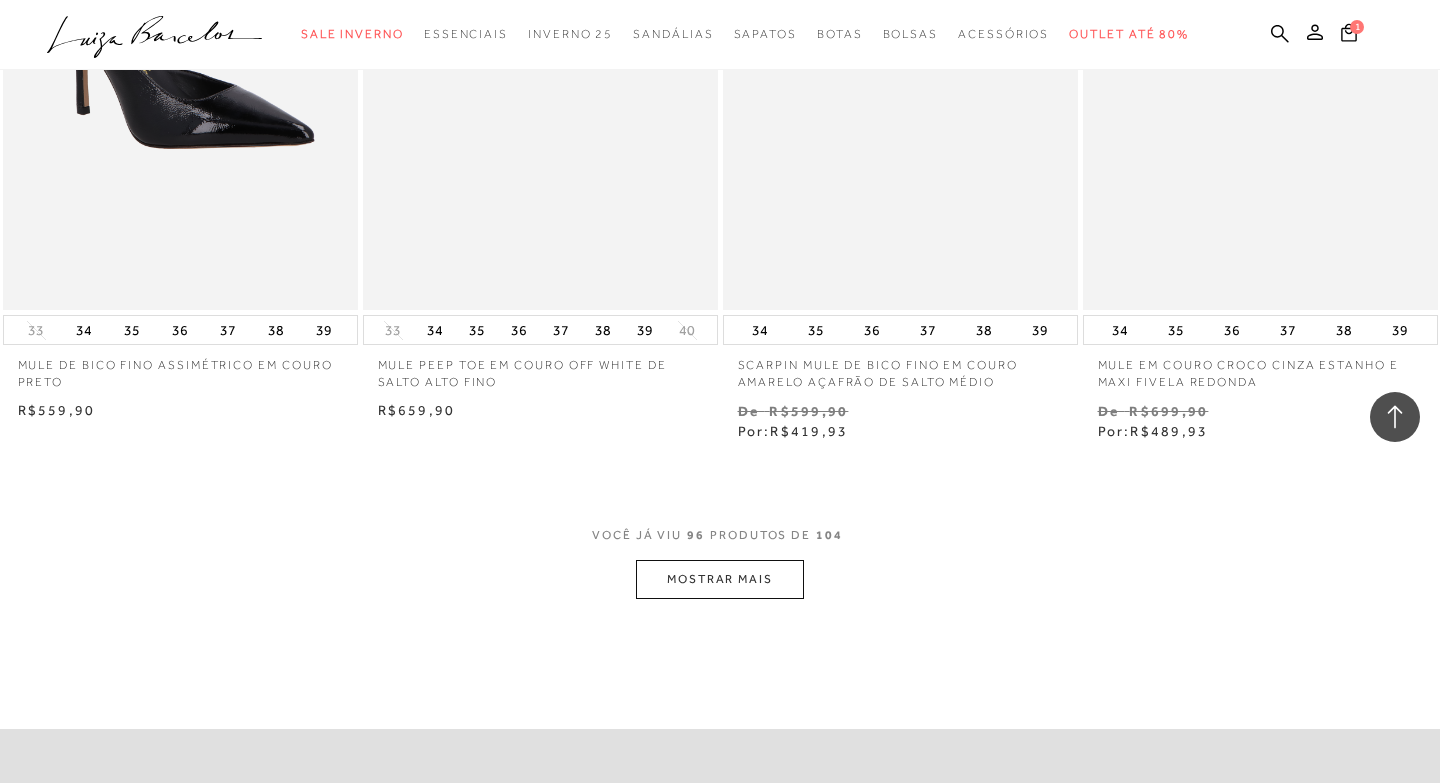scroll, scrollTop: 16392, scrollLeft: 0, axis: vertical 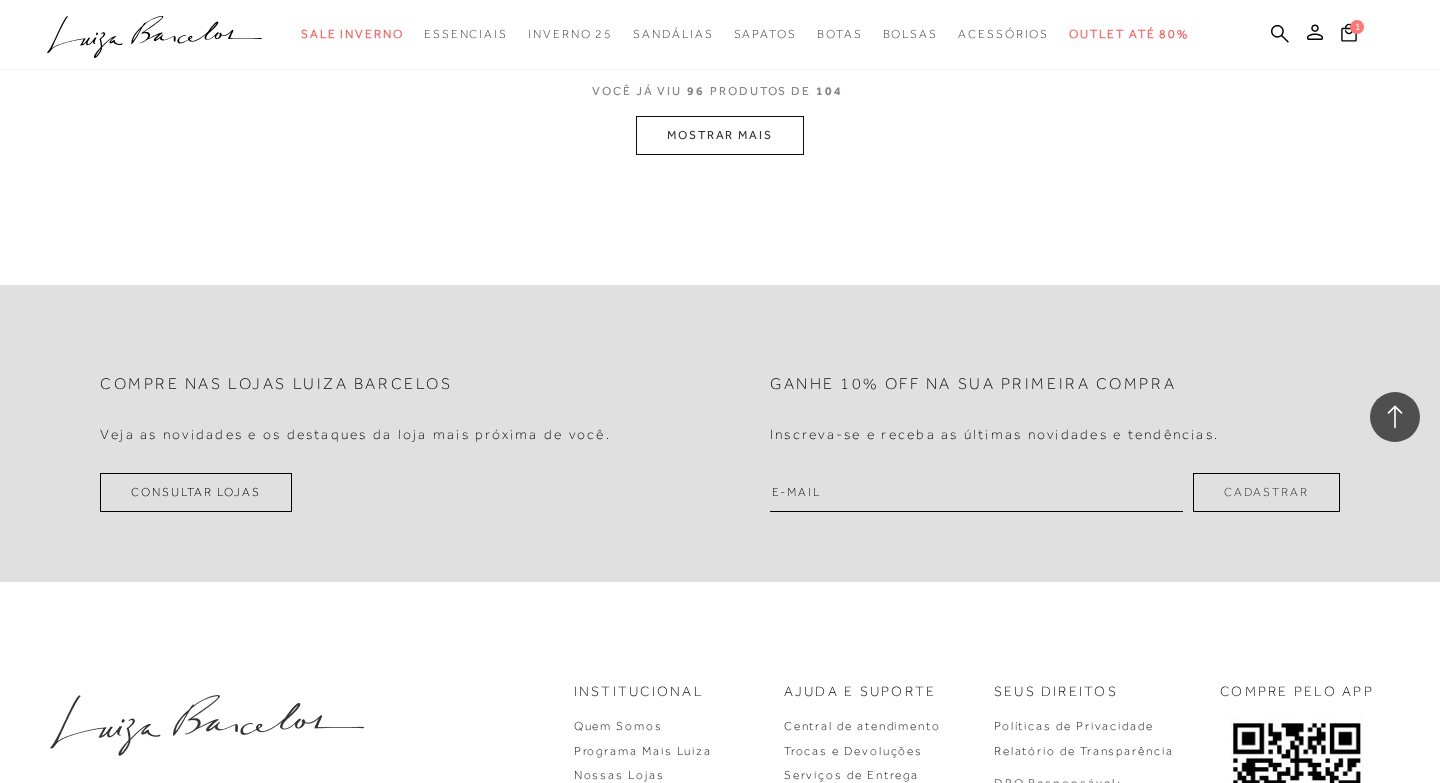 click on "MOSTRAR MAIS" at bounding box center (720, 135) 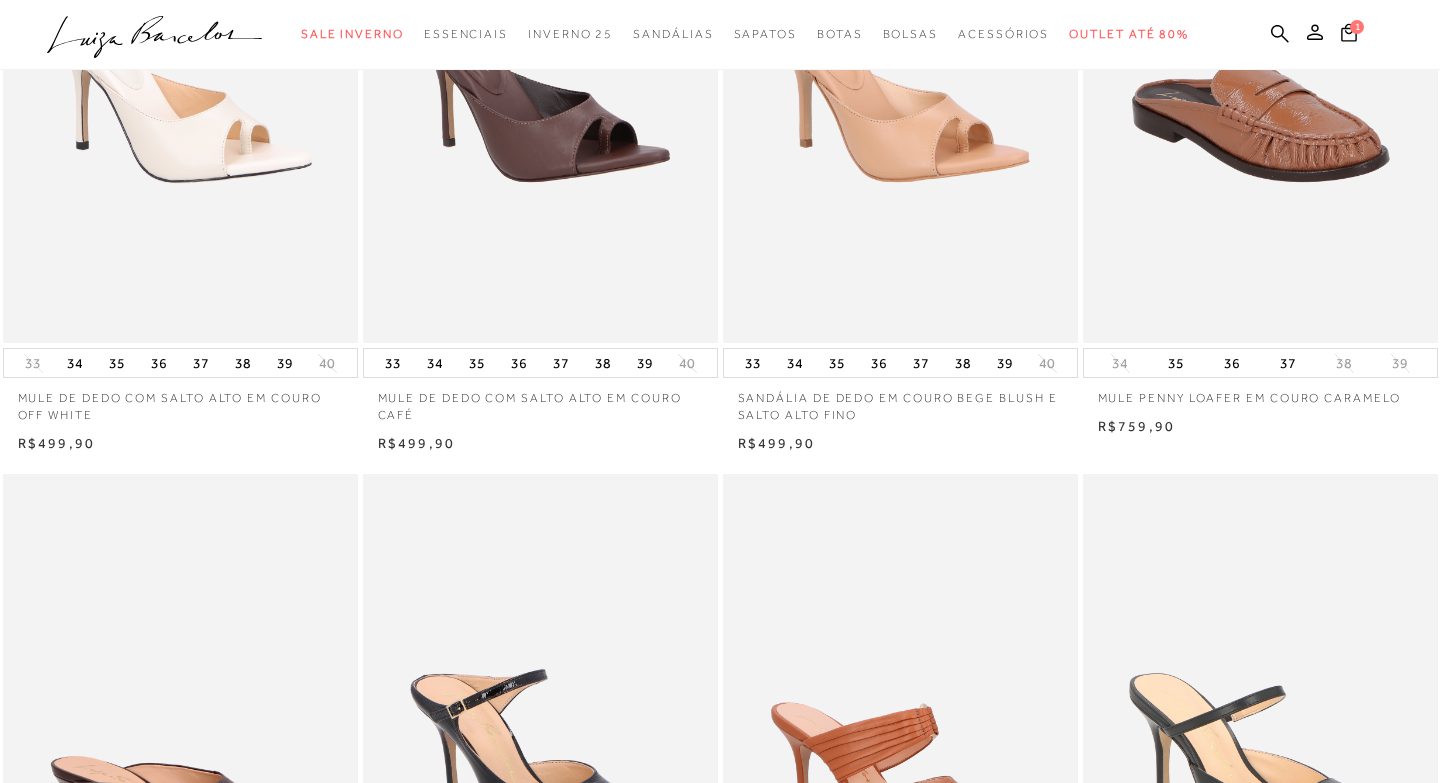 scroll, scrollTop: 0, scrollLeft: 0, axis: both 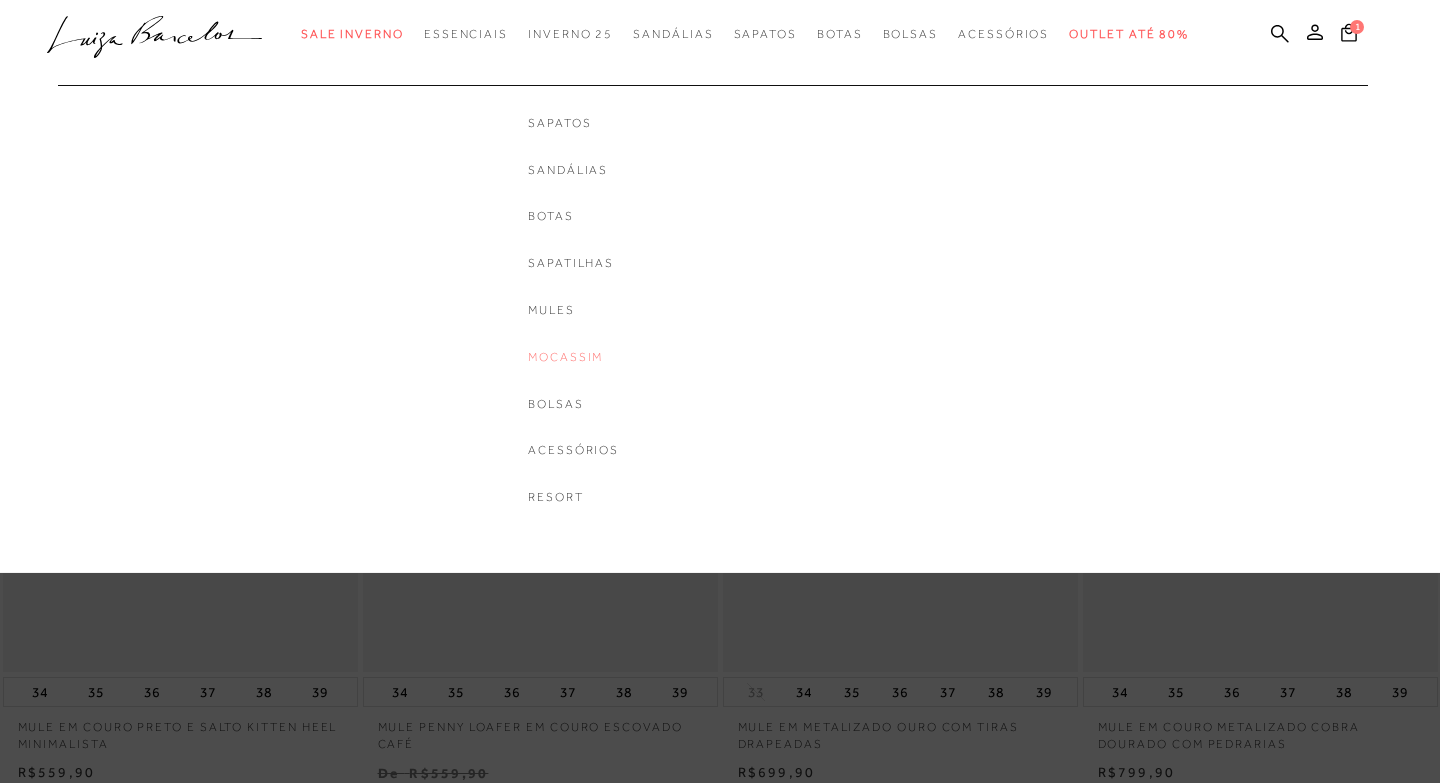 click on "Mocassim" at bounding box center [573, 357] 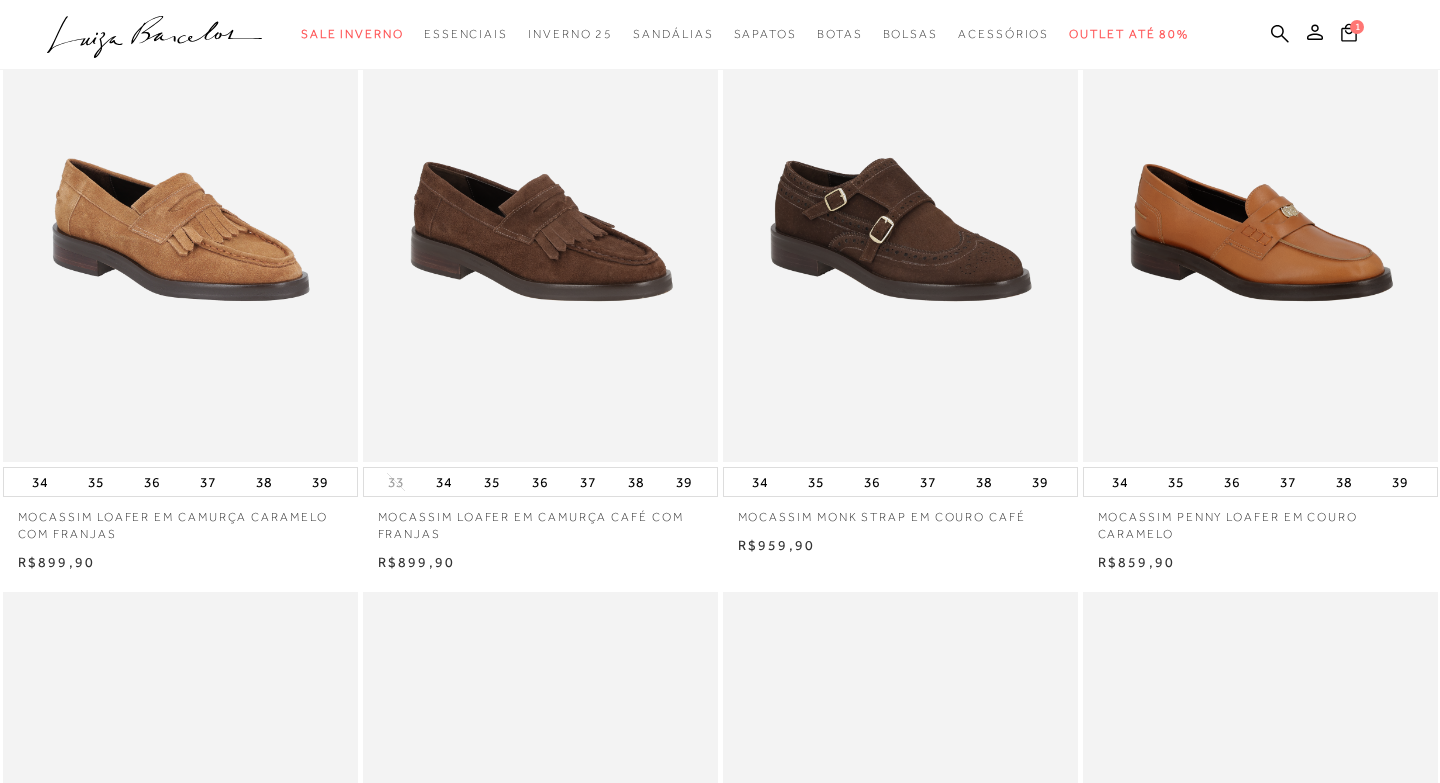 scroll, scrollTop: 0, scrollLeft: 0, axis: both 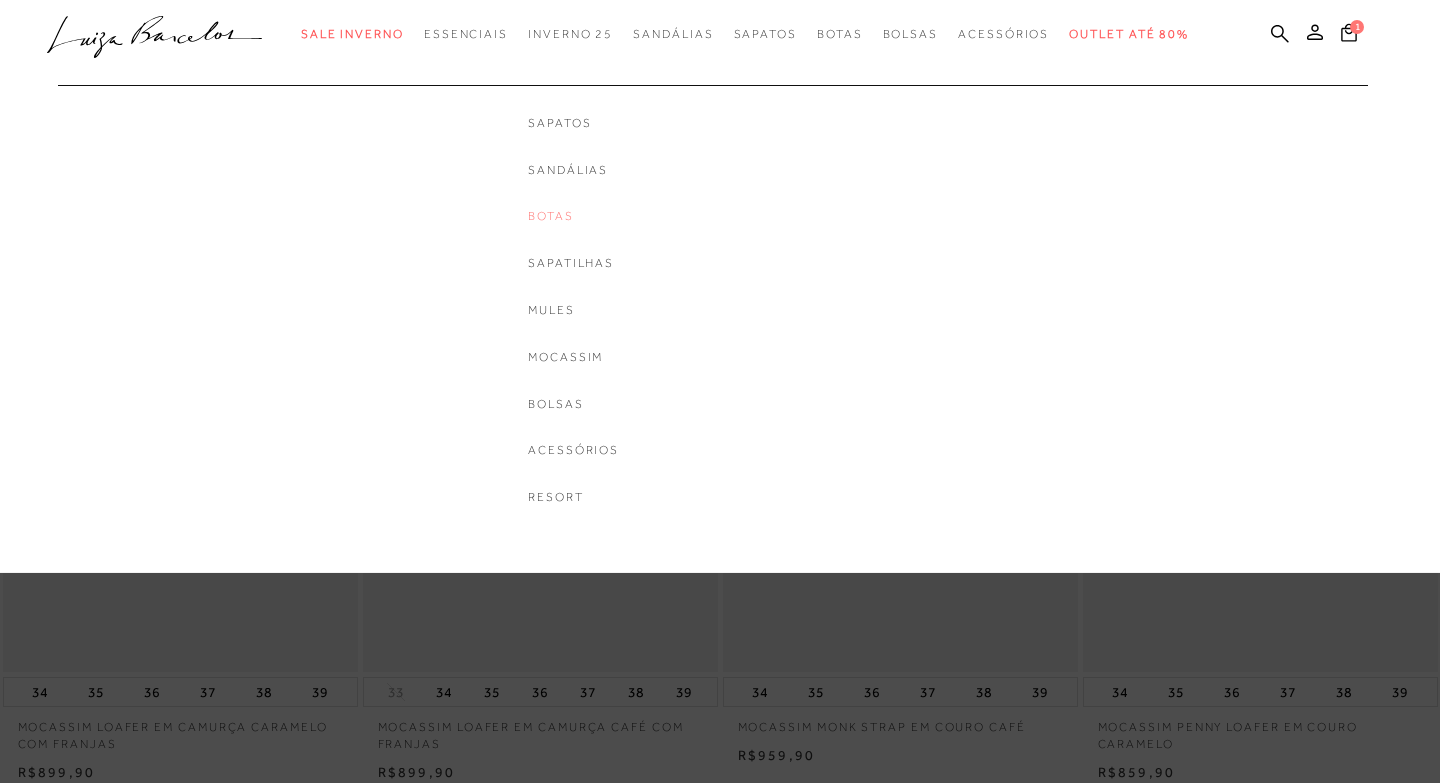 click on "Botas" at bounding box center (573, 216) 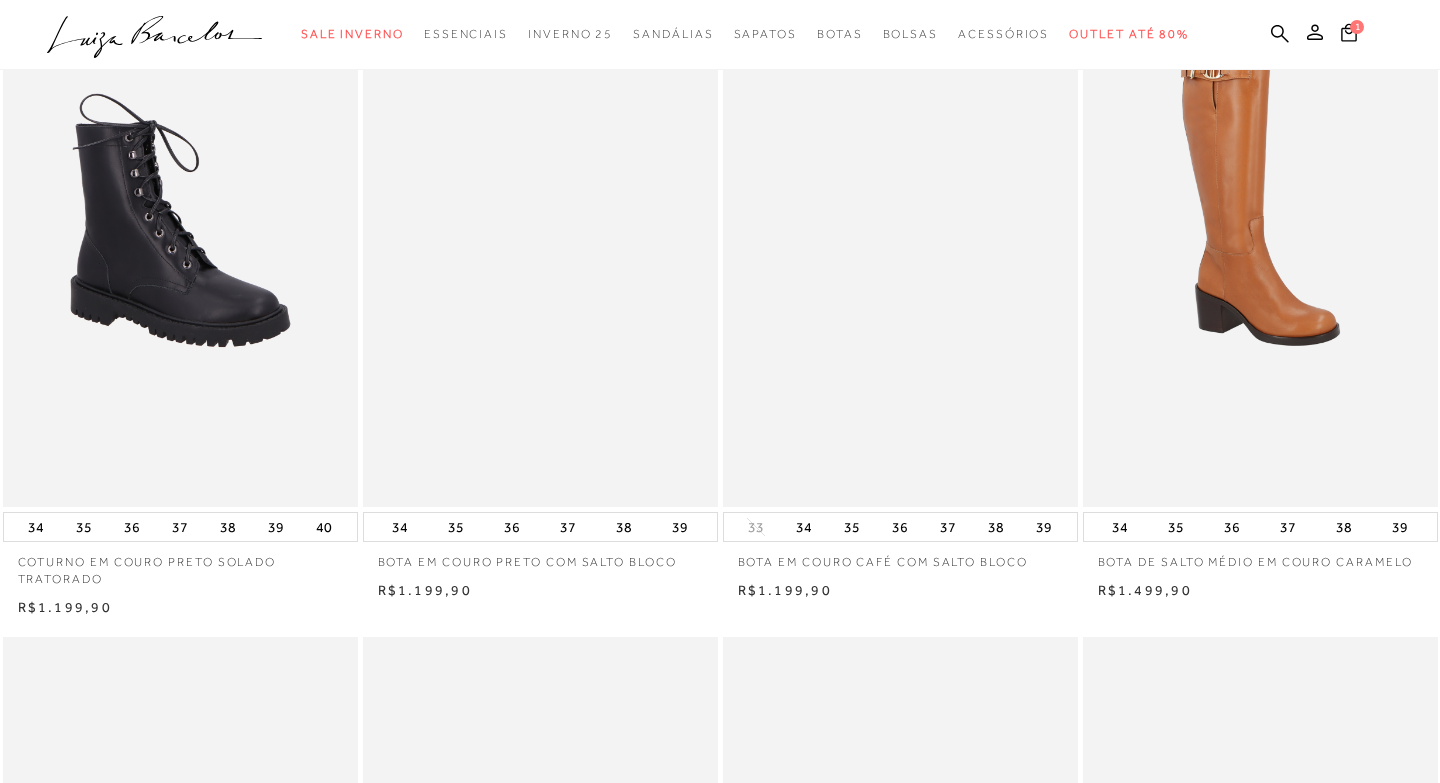 scroll, scrollTop: 0, scrollLeft: 0, axis: both 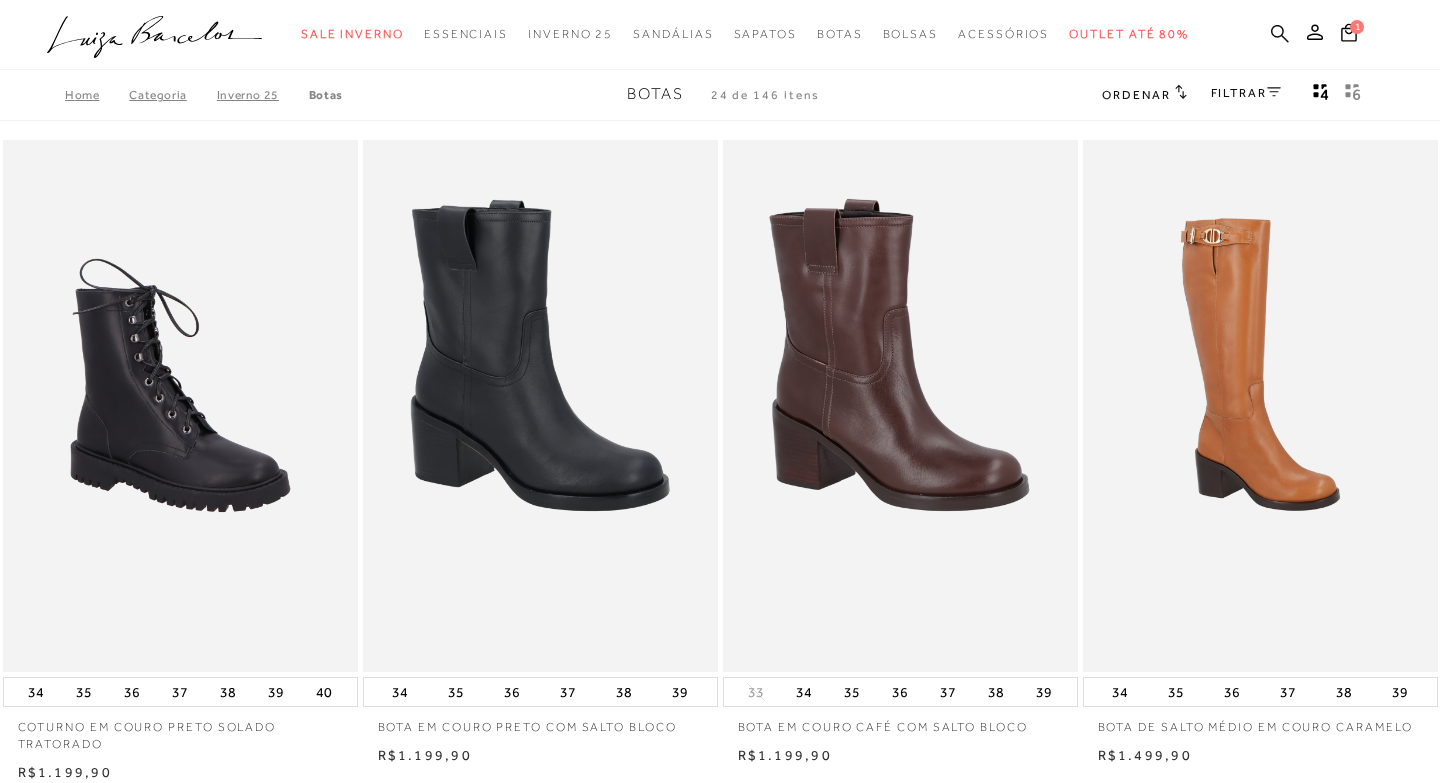 click at bounding box center [1280, 33] 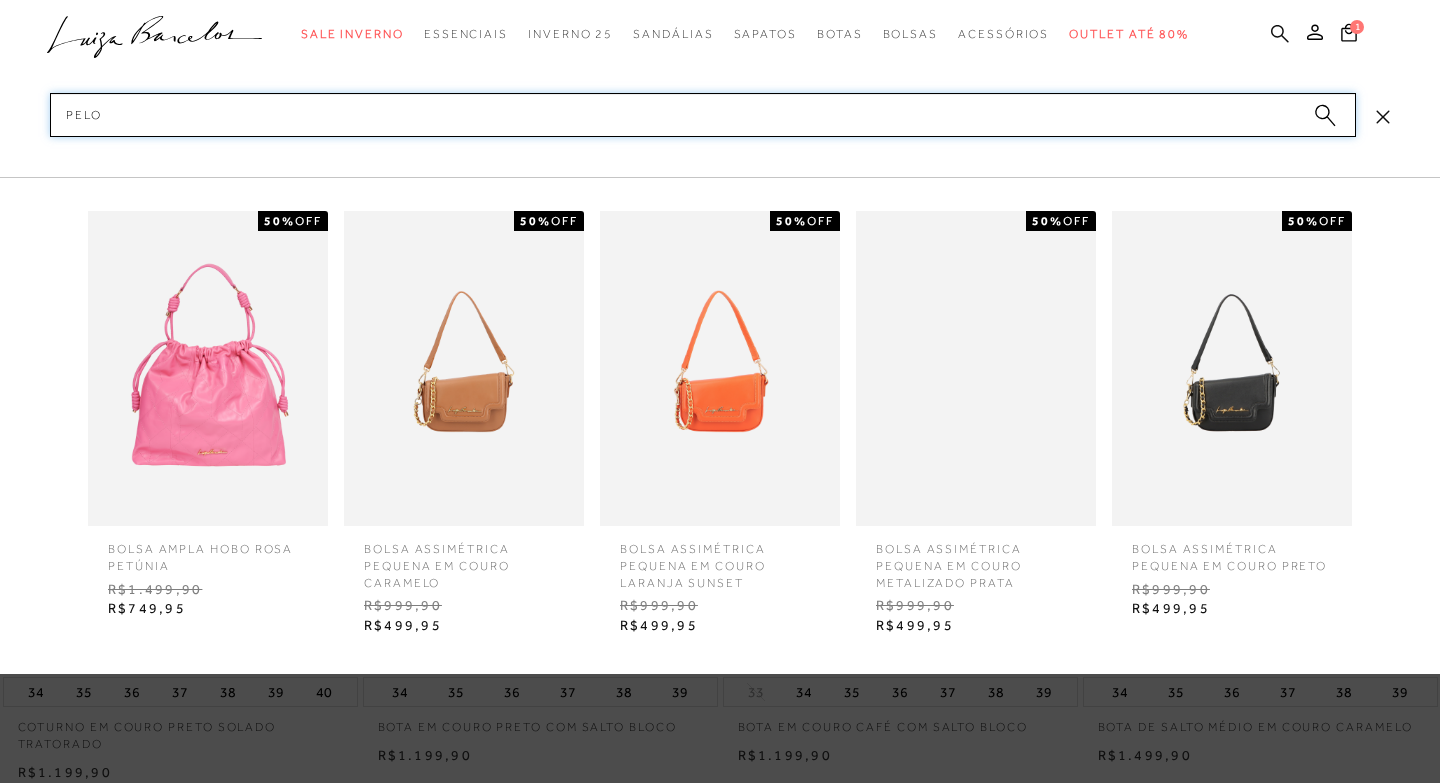type on "pelos" 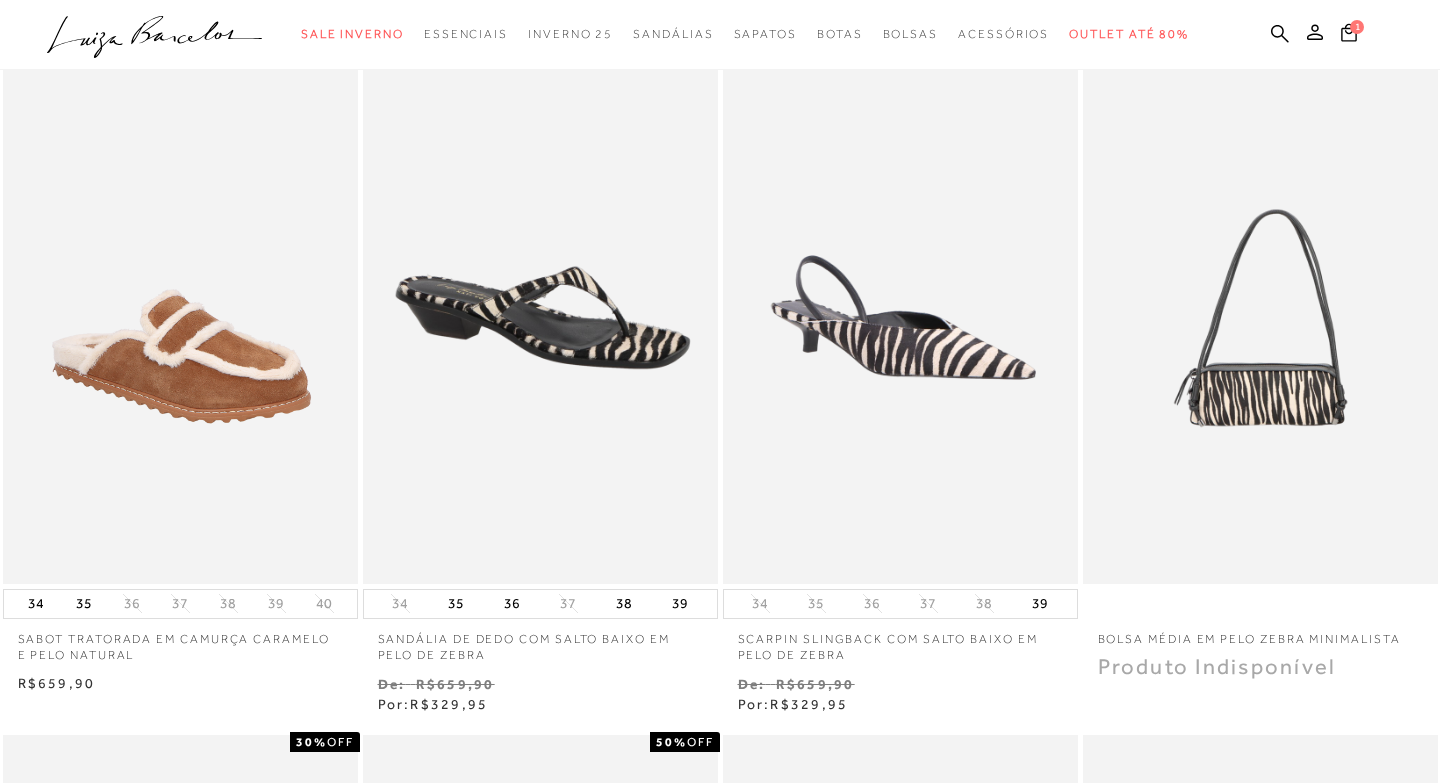 scroll, scrollTop: 816, scrollLeft: 0, axis: vertical 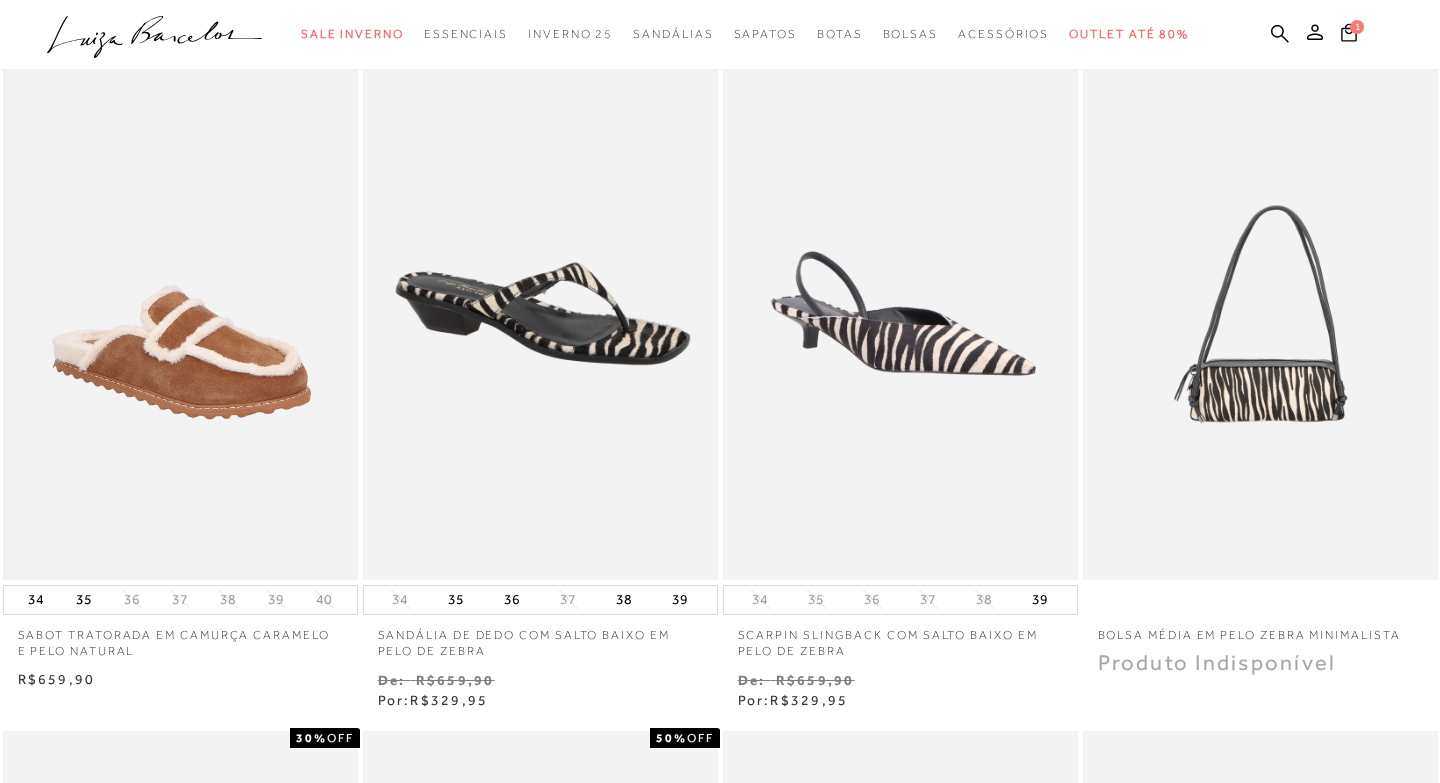 click at bounding box center (180, 313) 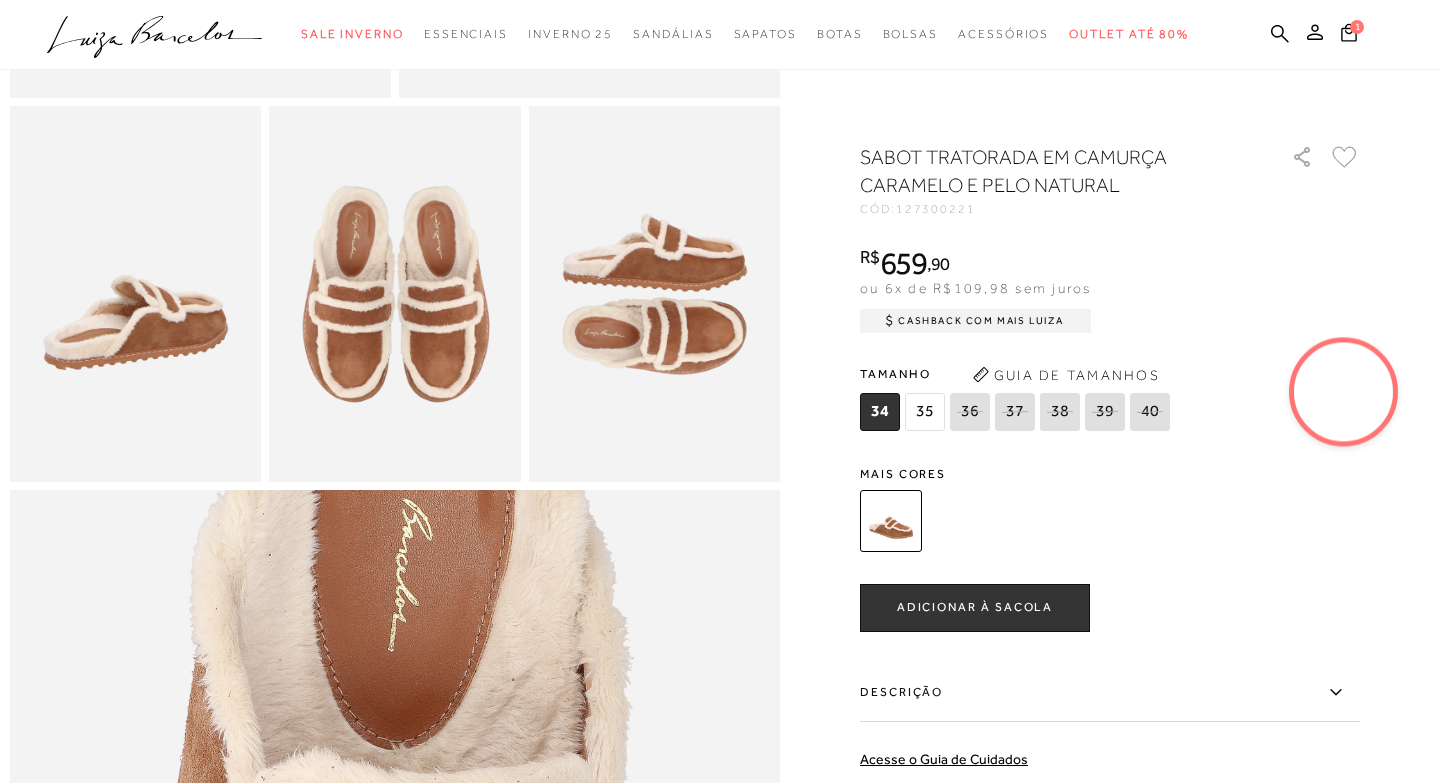 scroll, scrollTop: 328, scrollLeft: 0, axis: vertical 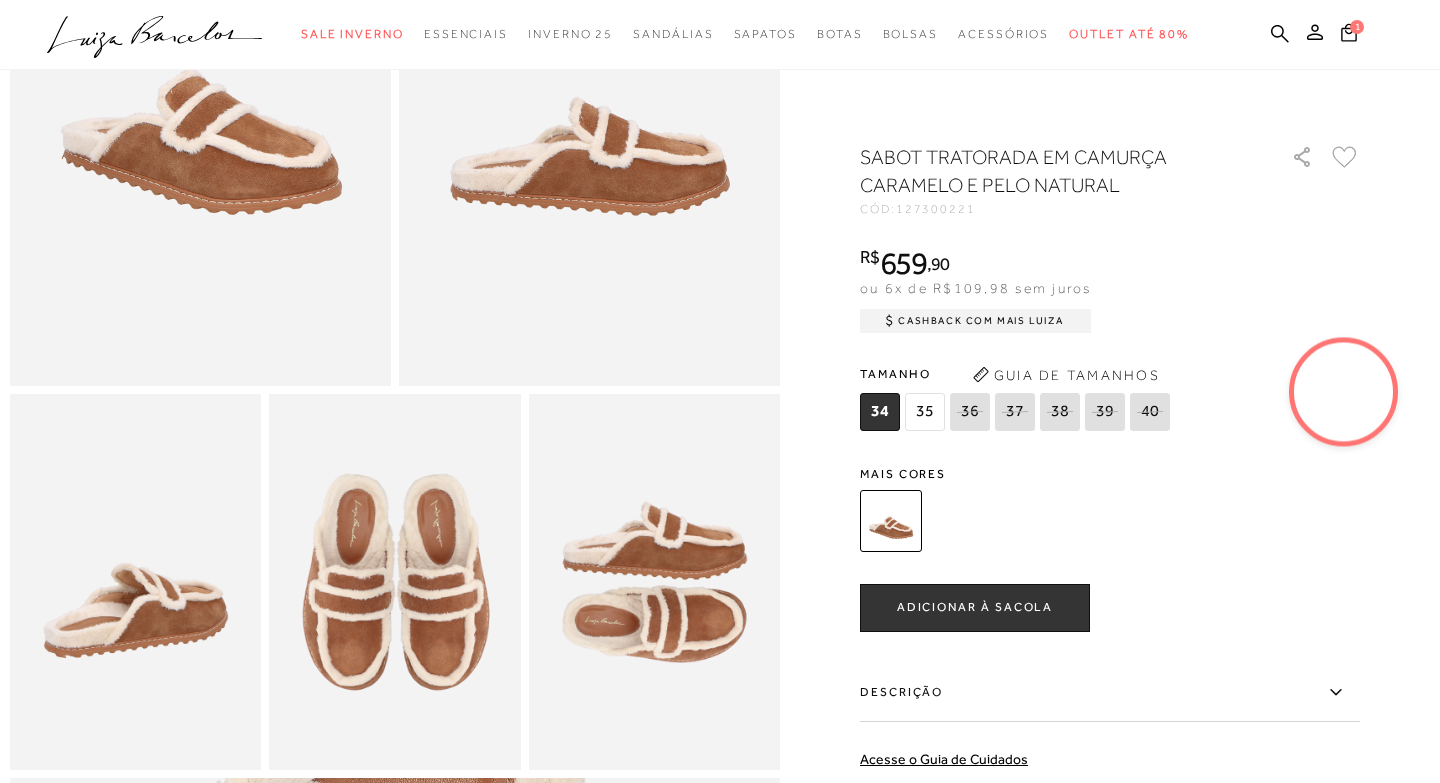 click at bounding box center [135, 582] 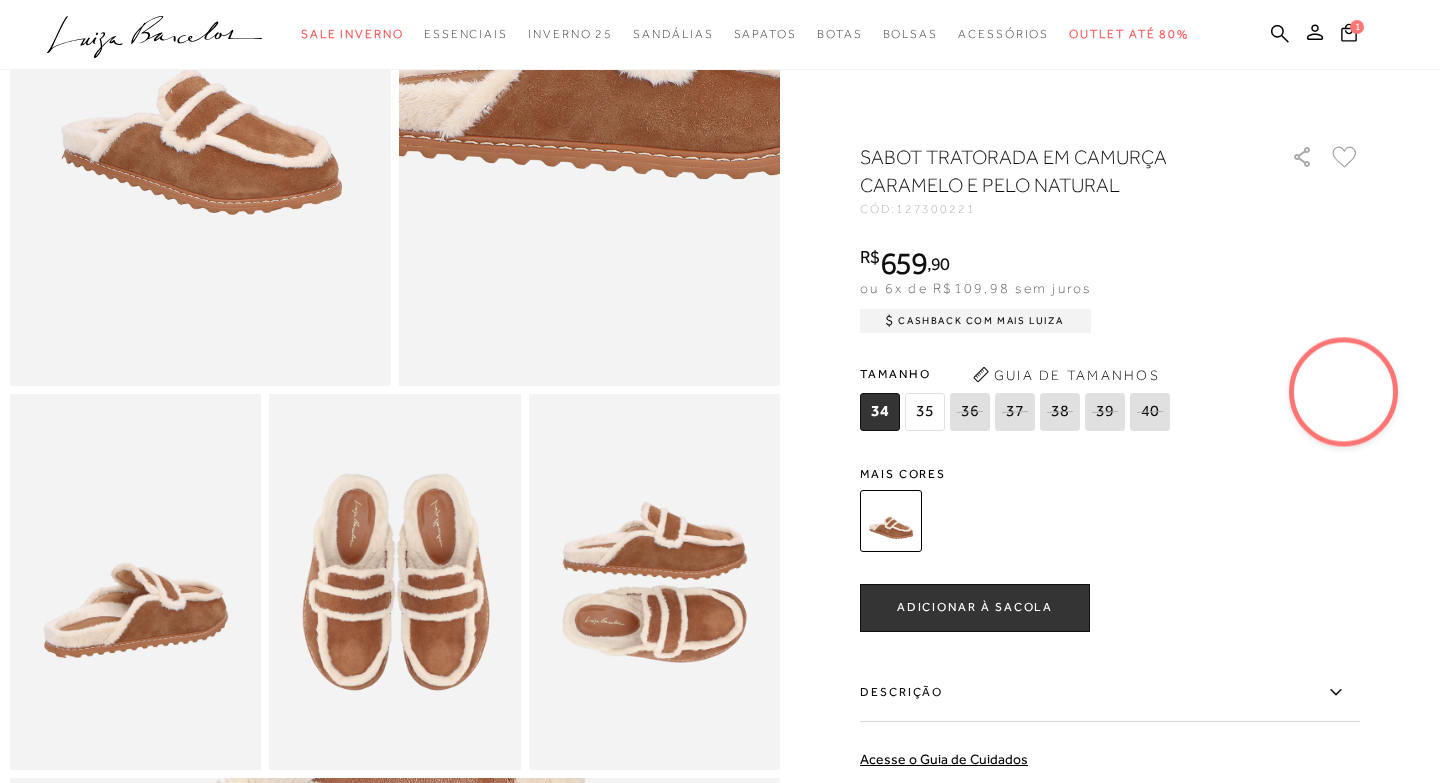 scroll, scrollTop: 153, scrollLeft: 0, axis: vertical 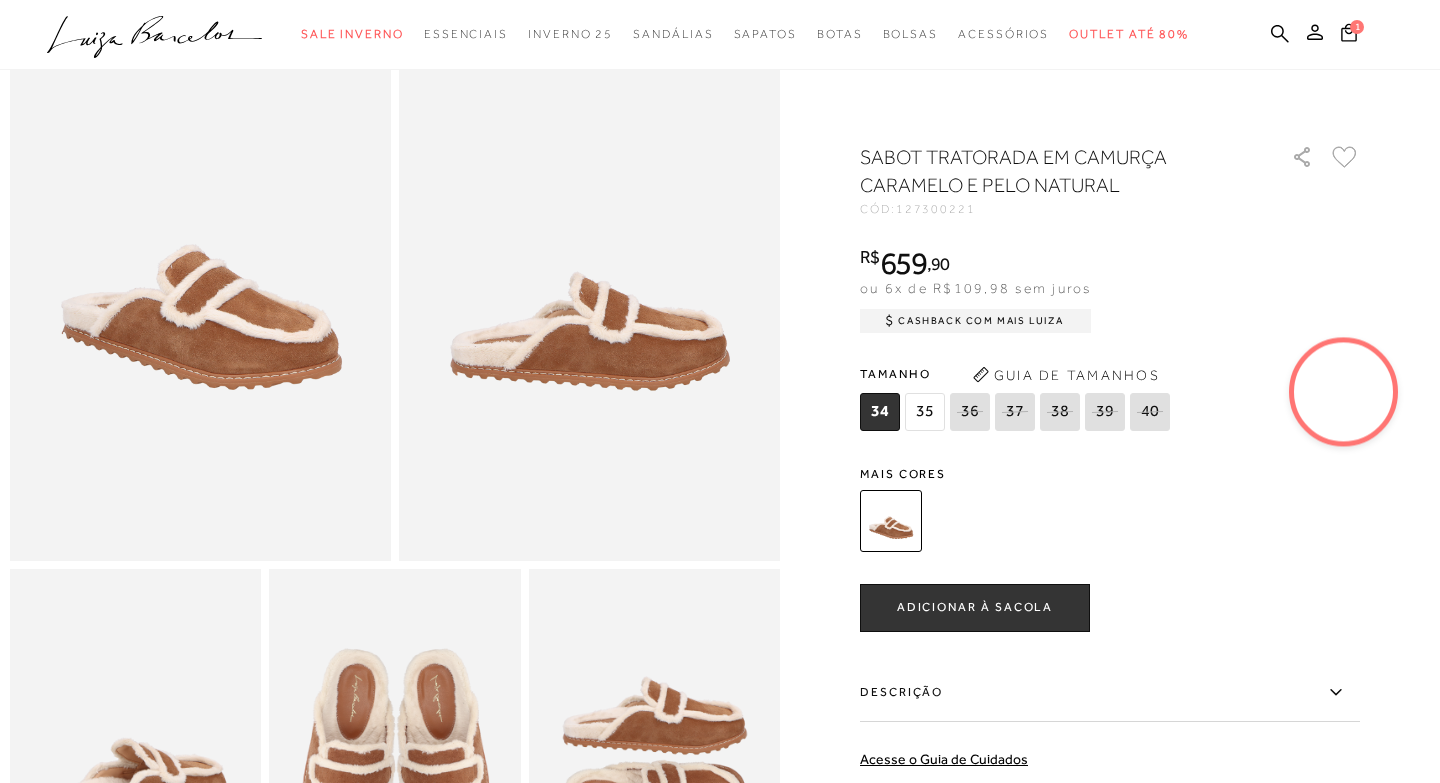 click at bounding box center [200, 275] 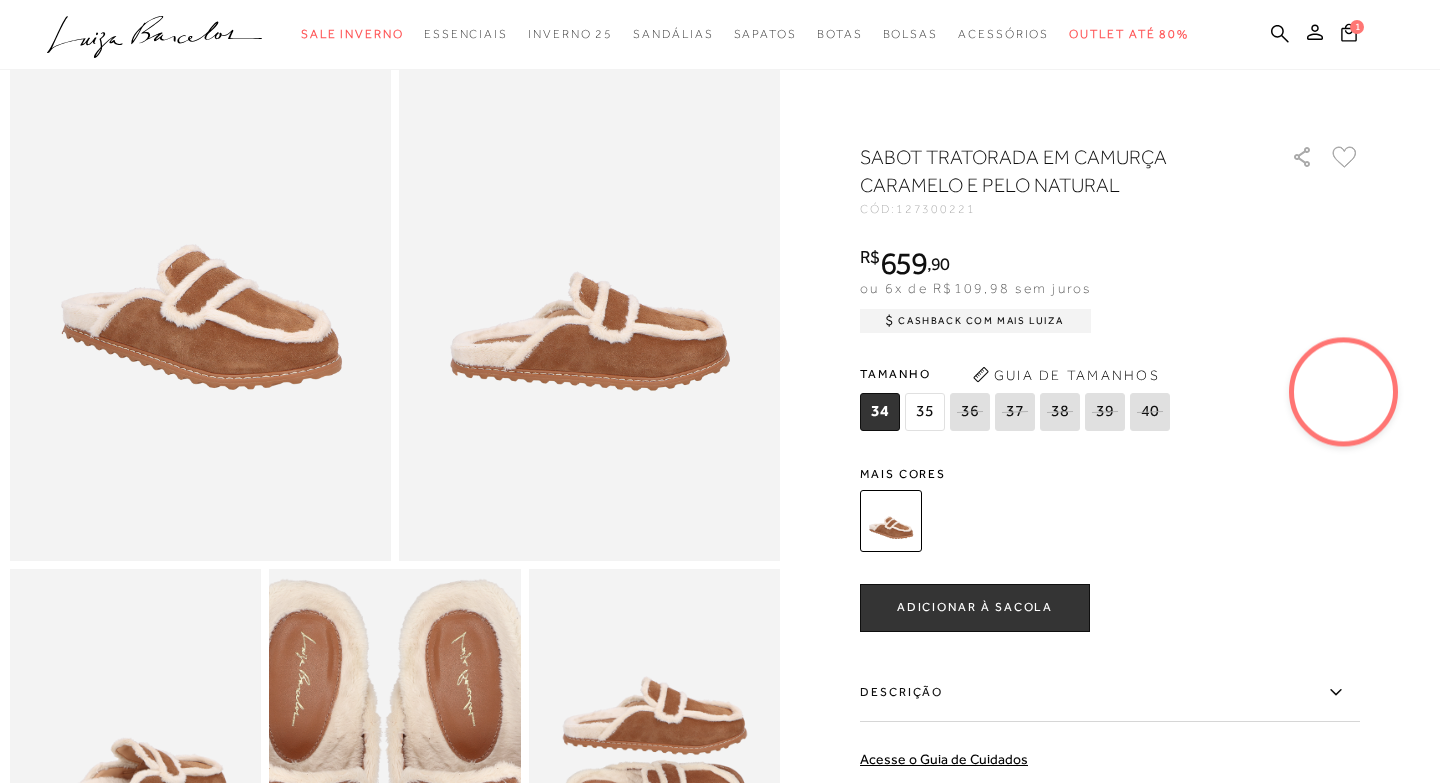 click at bounding box center [135, 757] 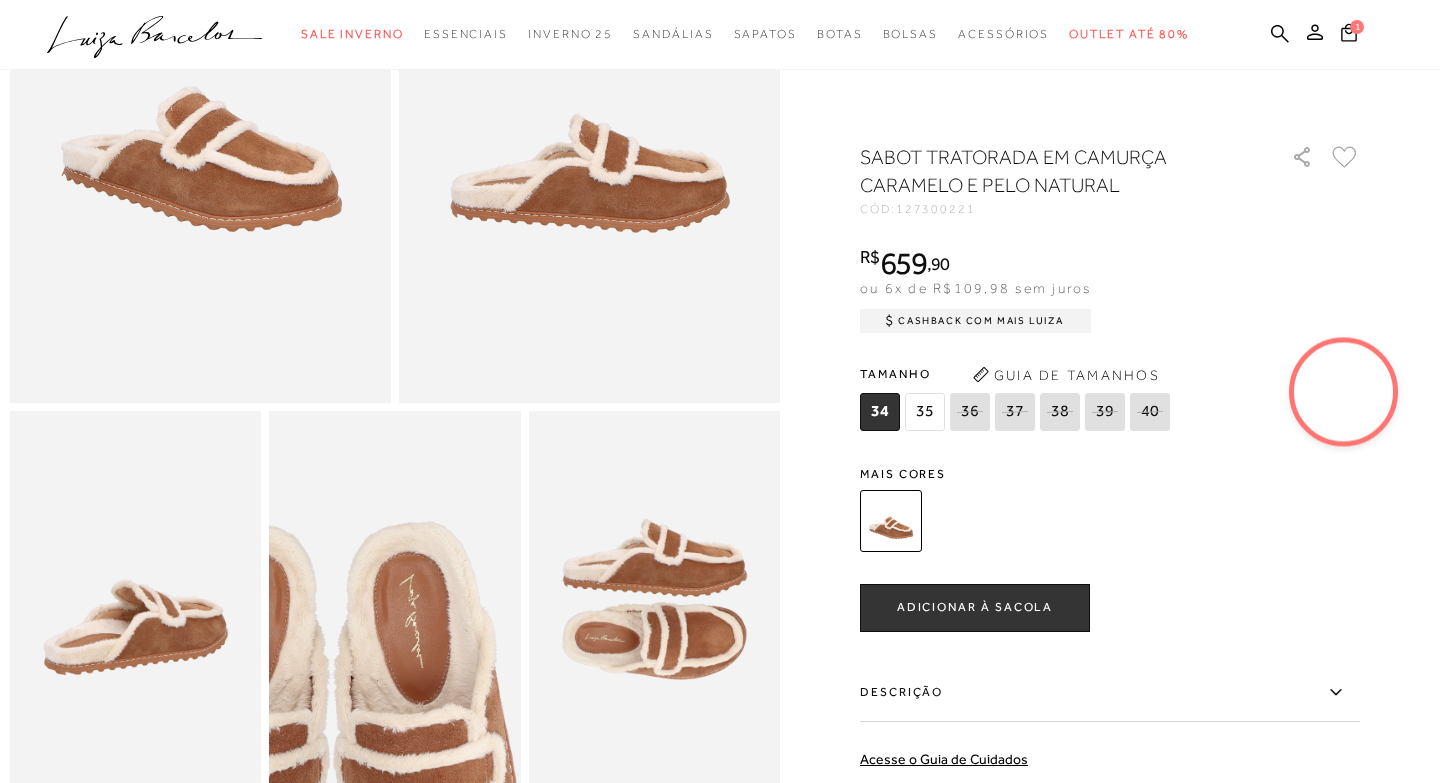 scroll, scrollTop: 463, scrollLeft: 0, axis: vertical 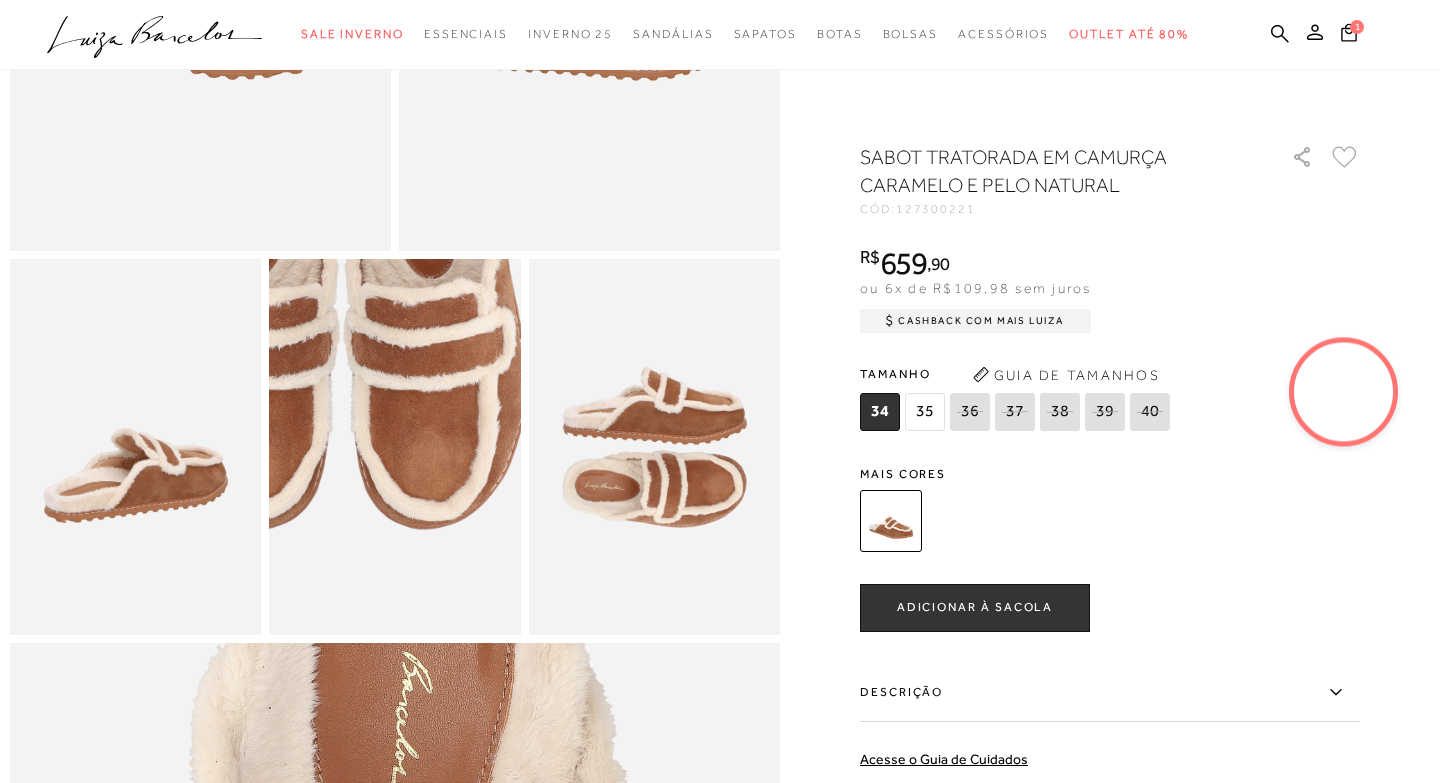 click at bounding box center (135, 447) 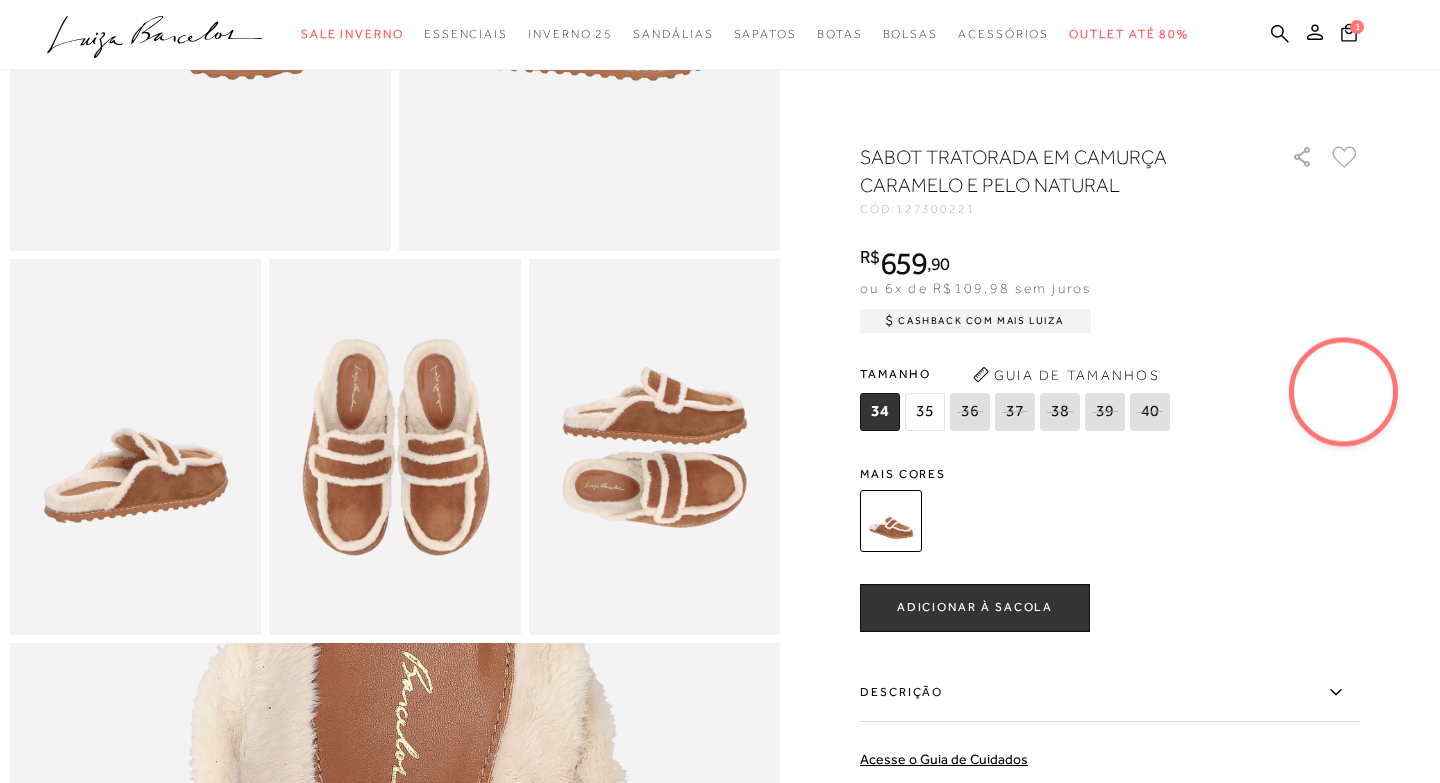 click at bounding box center (135, 447) 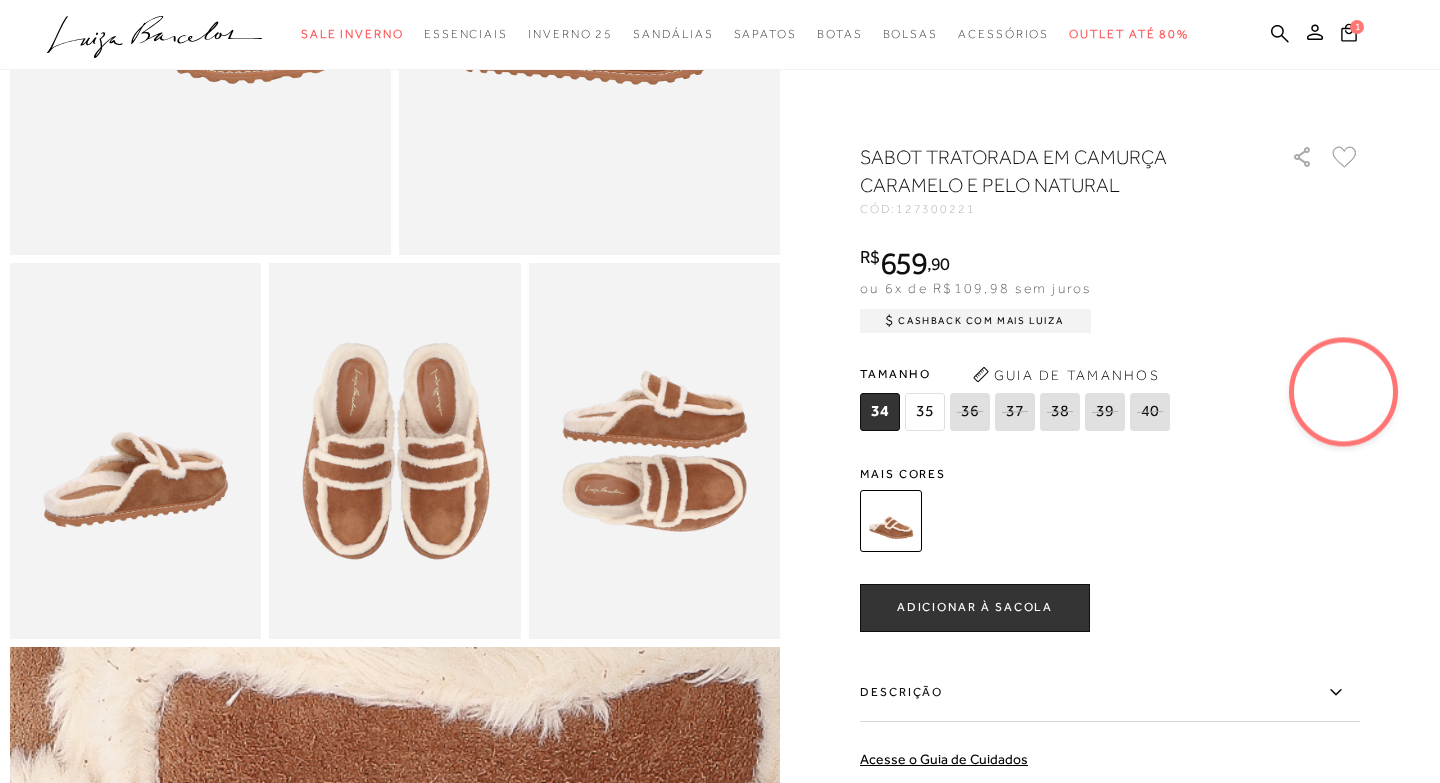 scroll, scrollTop: 456, scrollLeft: 0, axis: vertical 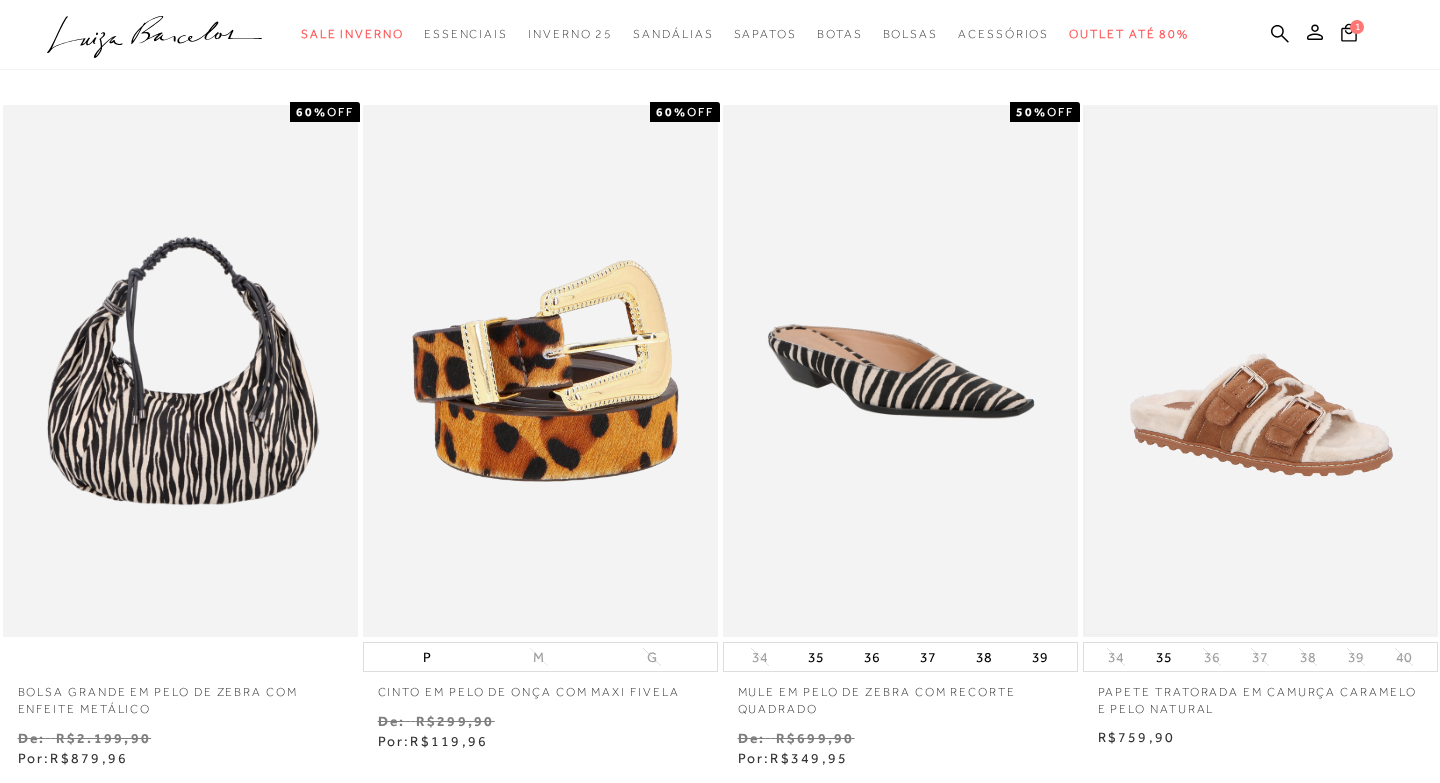 click at bounding box center [1260, 371] 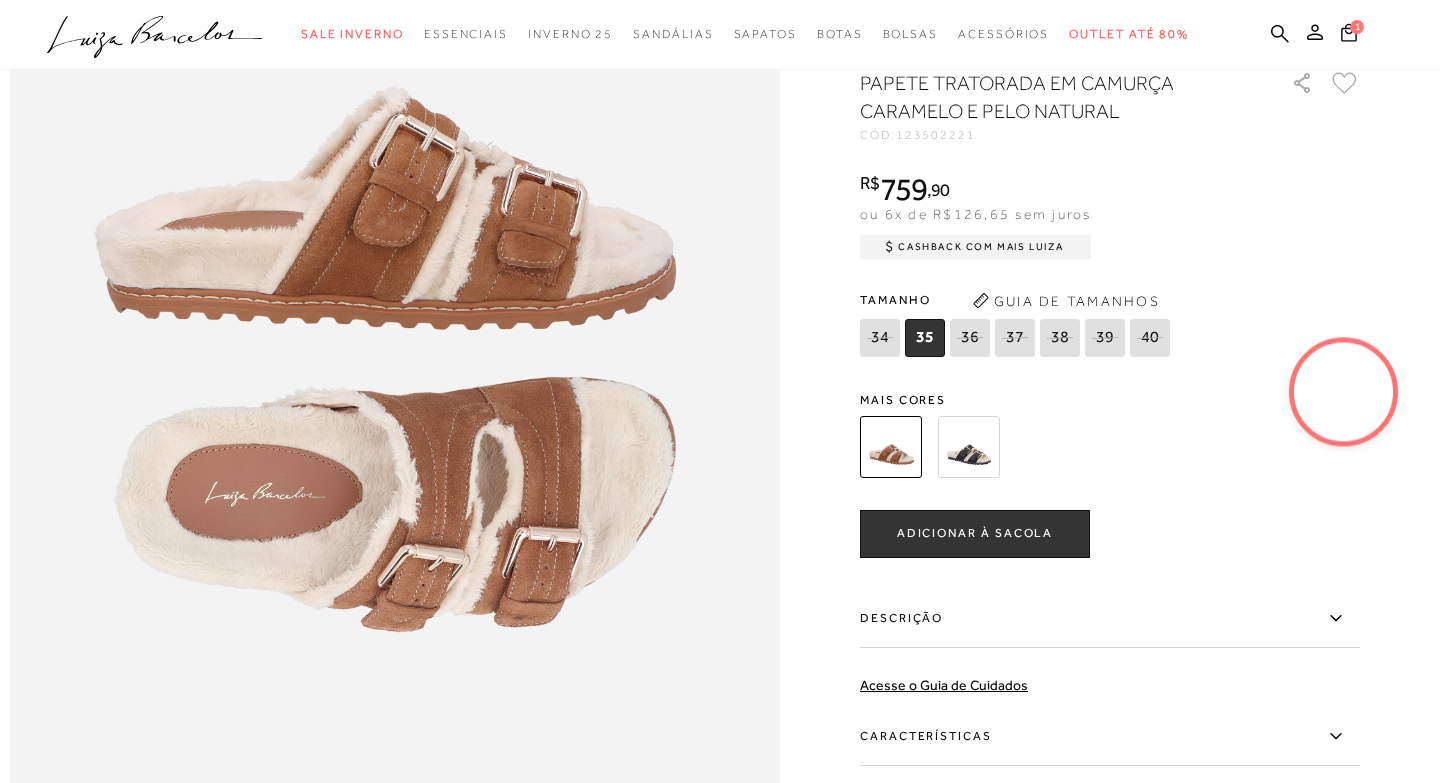 scroll, scrollTop: 834, scrollLeft: 0, axis: vertical 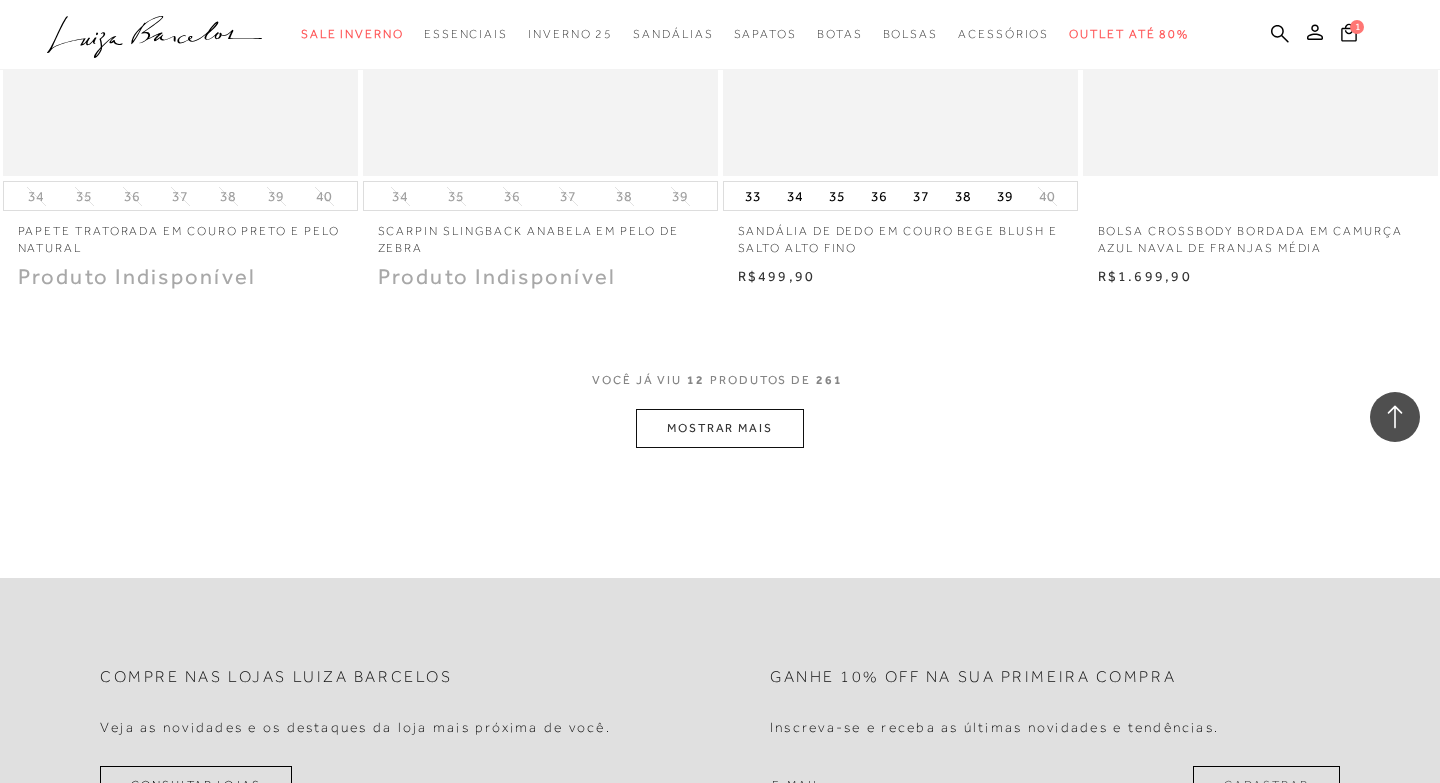click on "MOSTRAR MAIS" at bounding box center (720, 428) 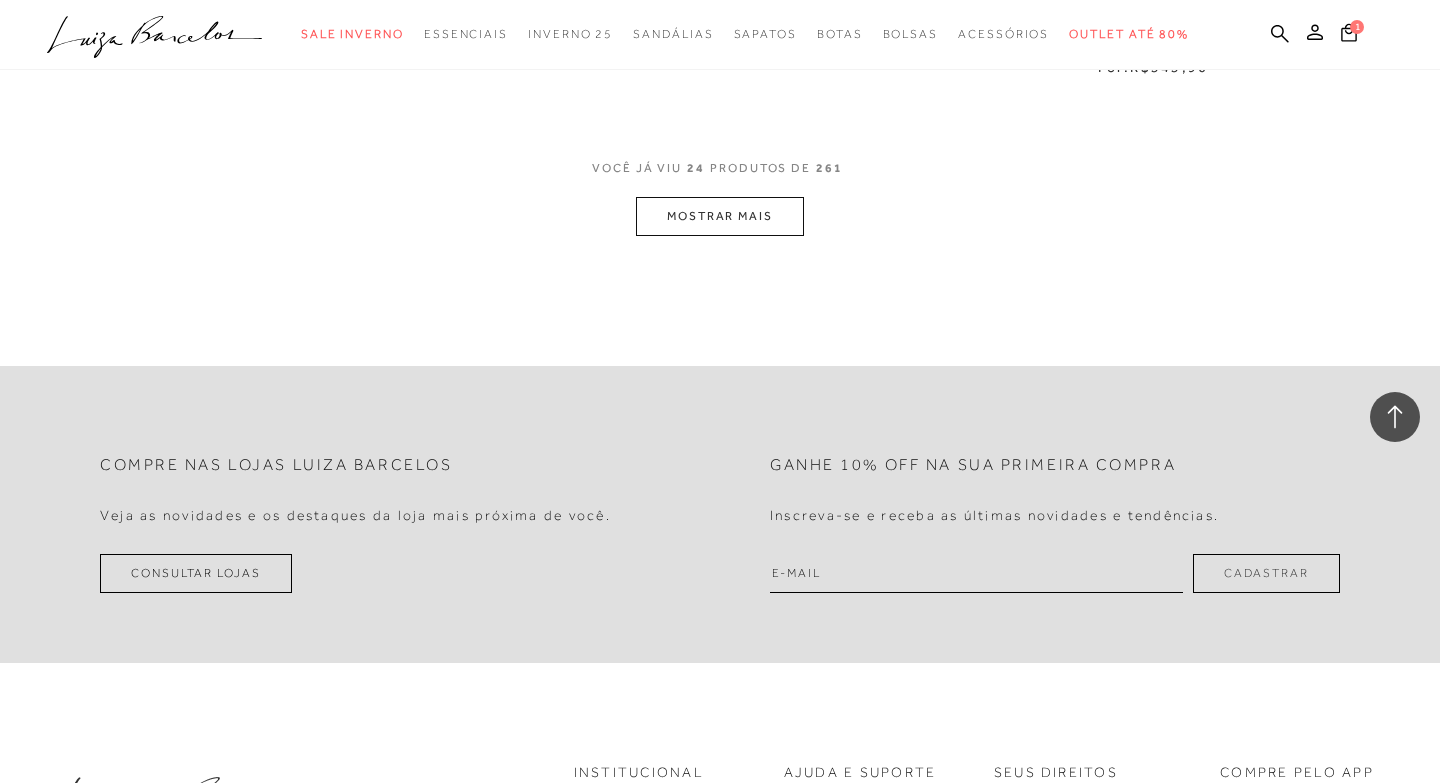 scroll, scrollTop: 4177, scrollLeft: 0, axis: vertical 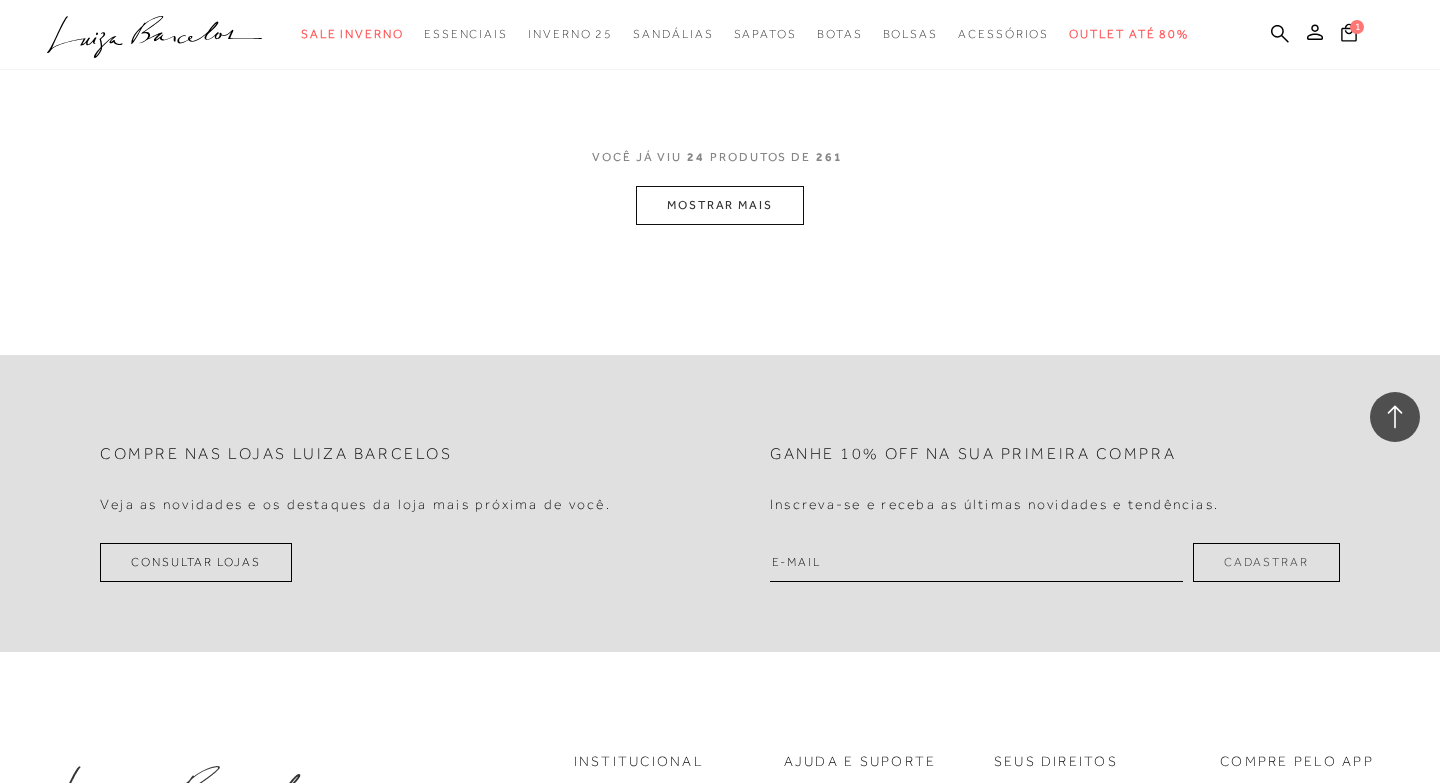 click on "MOSTRAR MAIS" at bounding box center [720, 205] 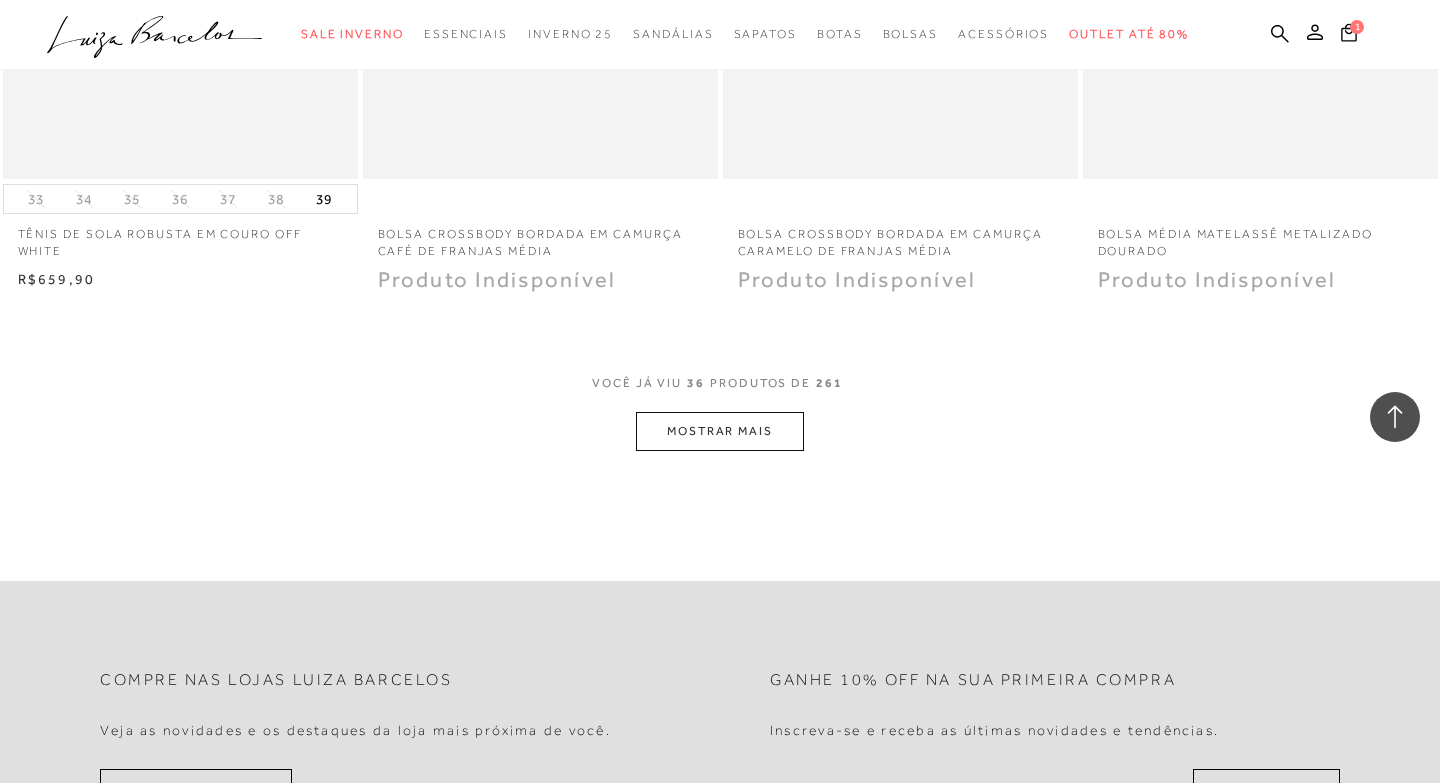 scroll, scrollTop: 6003, scrollLeft: 0, axis: vertical 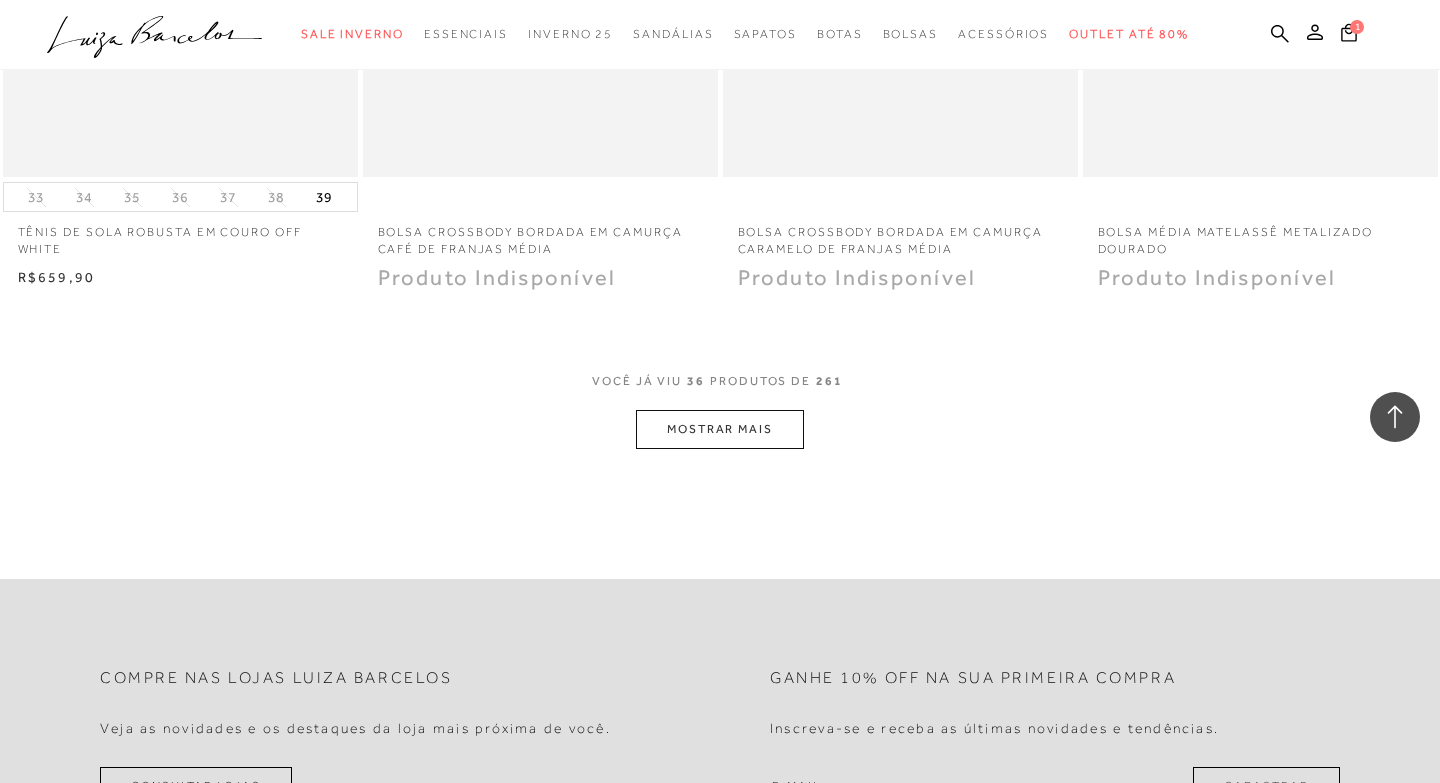 click on "MOSTRAR MAIS" at bounding box center [720, 429] 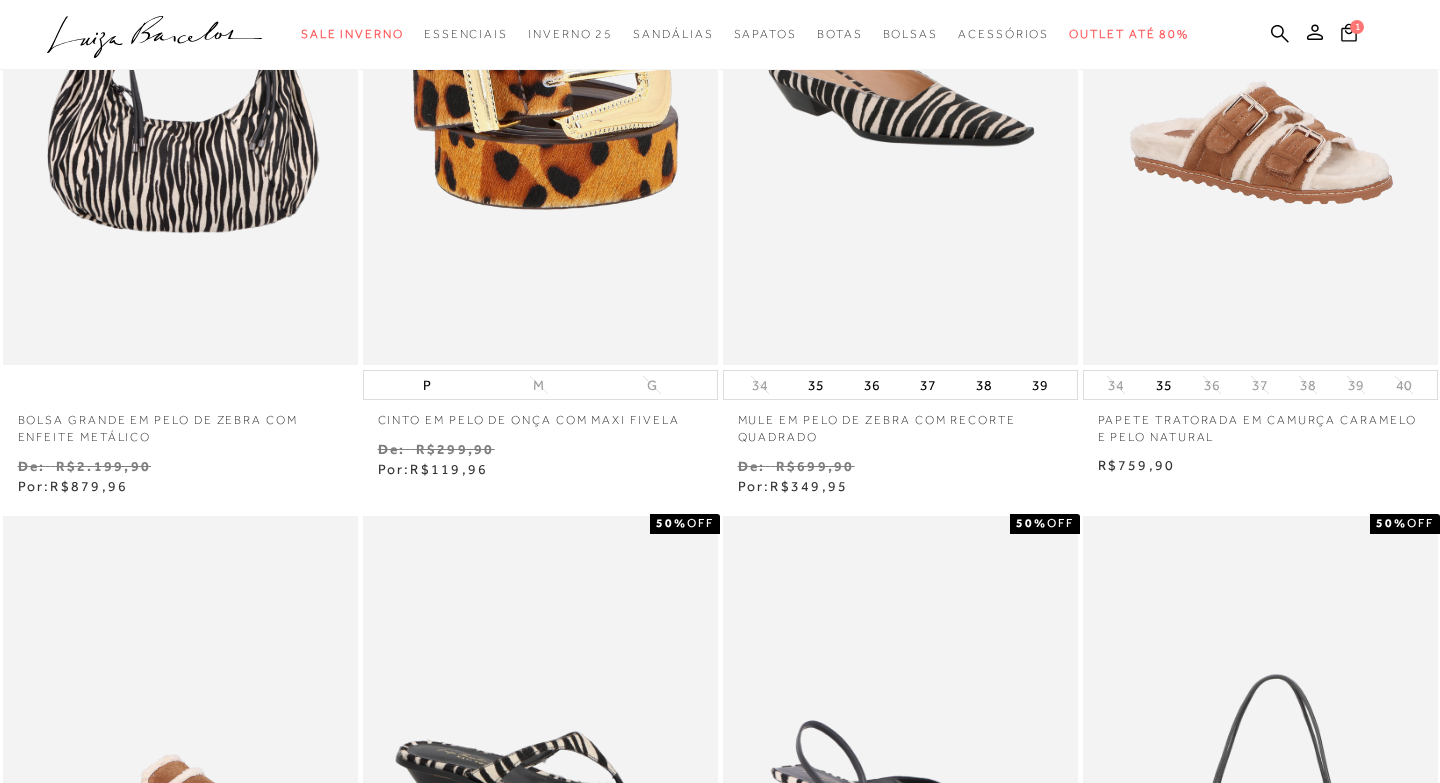 scroll, scrollTop: 0, scrollLeft: 0, axis: both 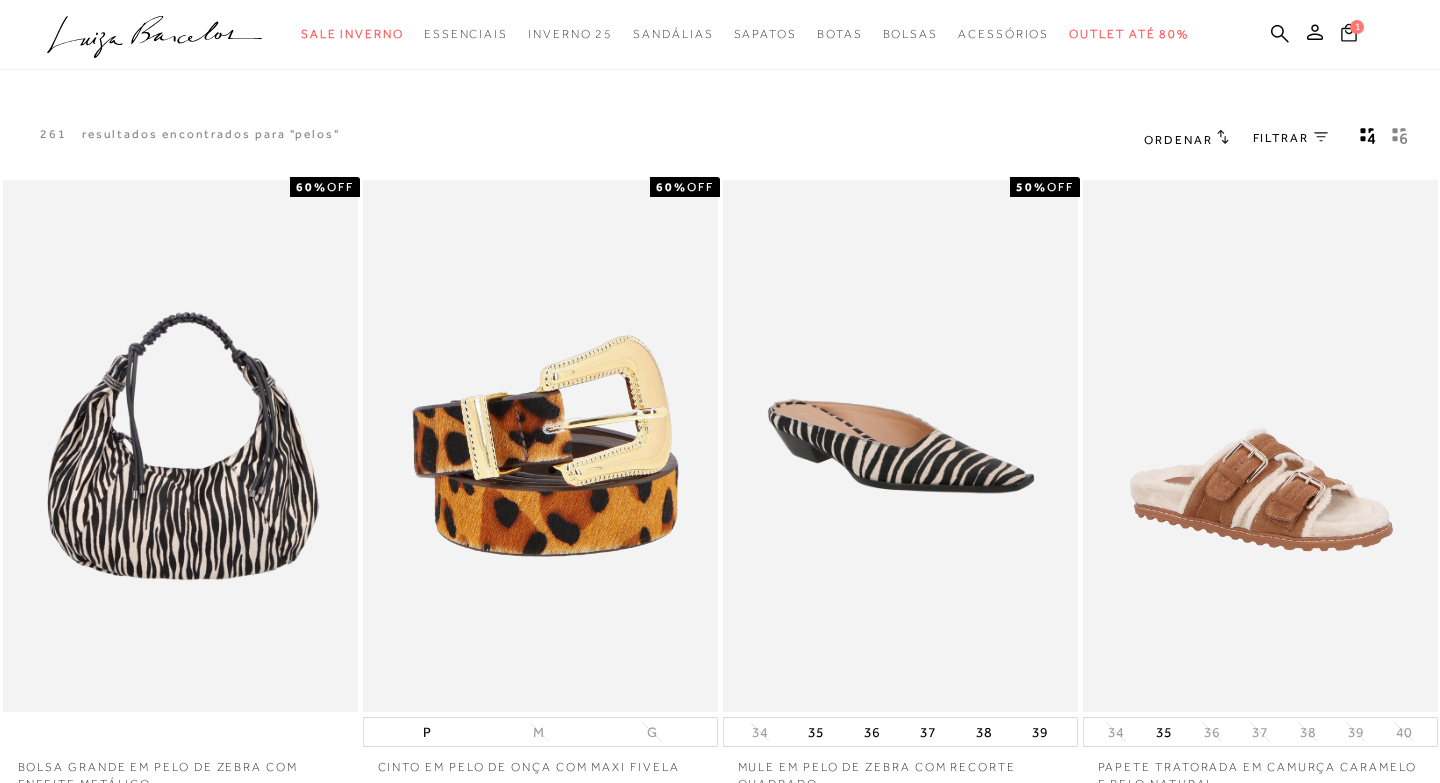click at bounding box center [1349, 32] 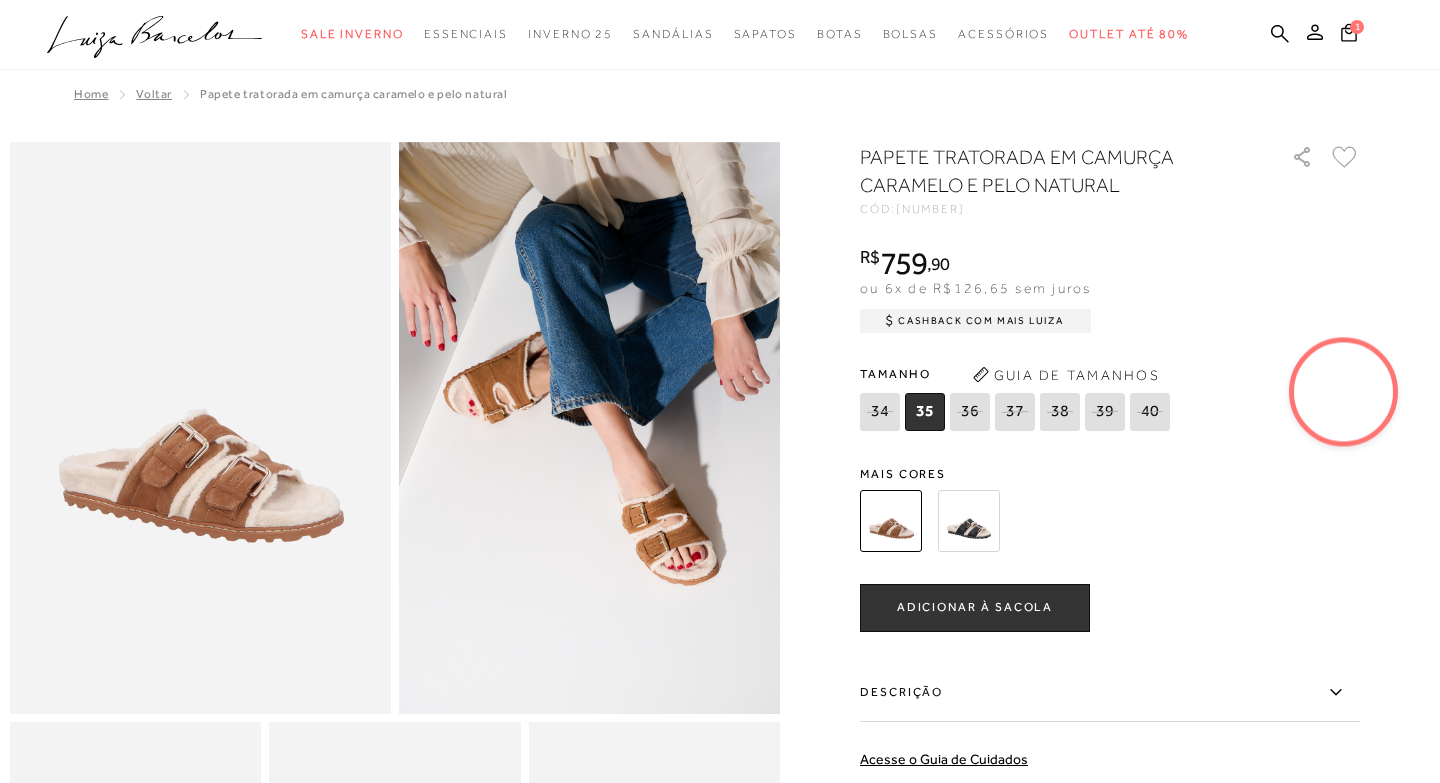 scroll, scrollTop: 0, scrollLeft: 0, axis: both 